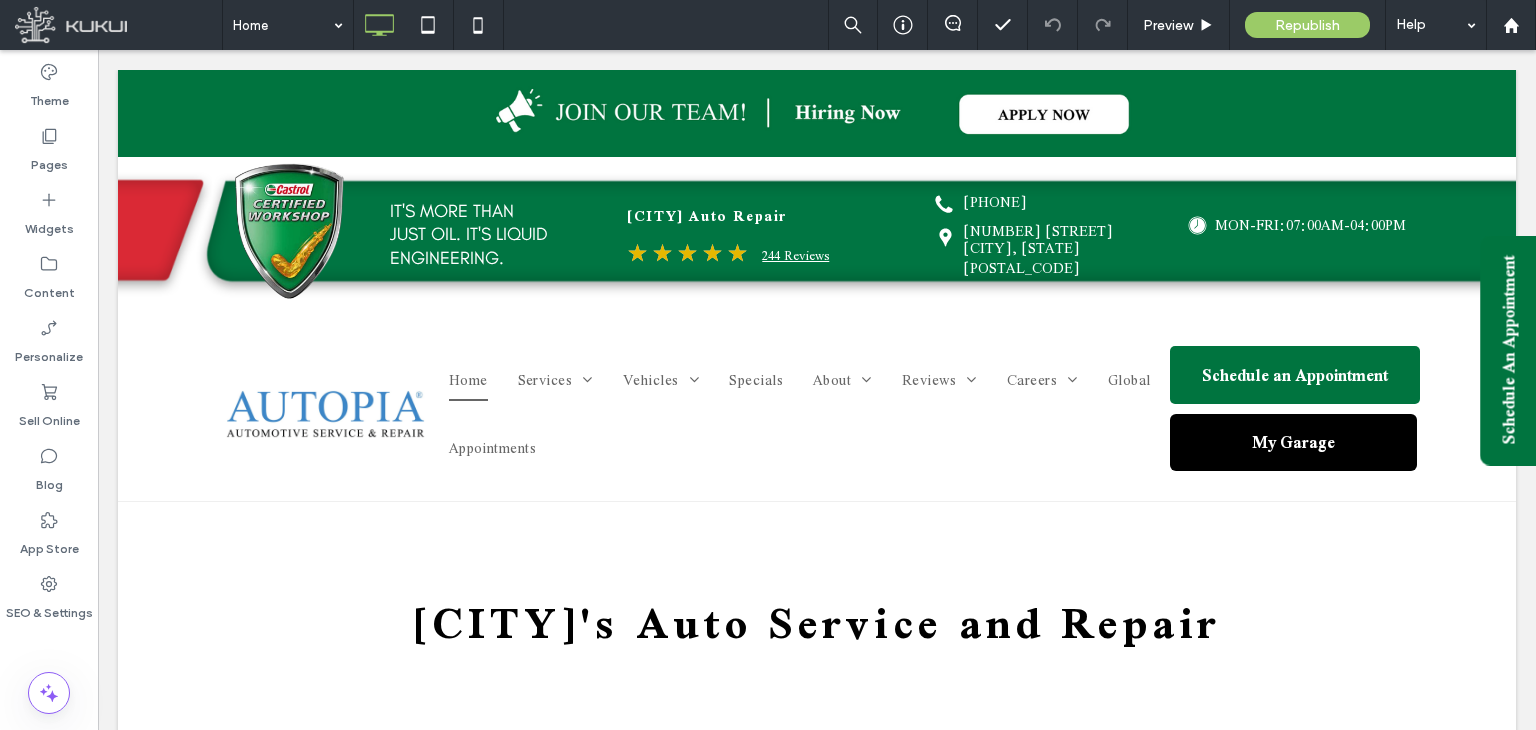 scroll, scrollTop: 0, scrollLeft: 0, axis: both 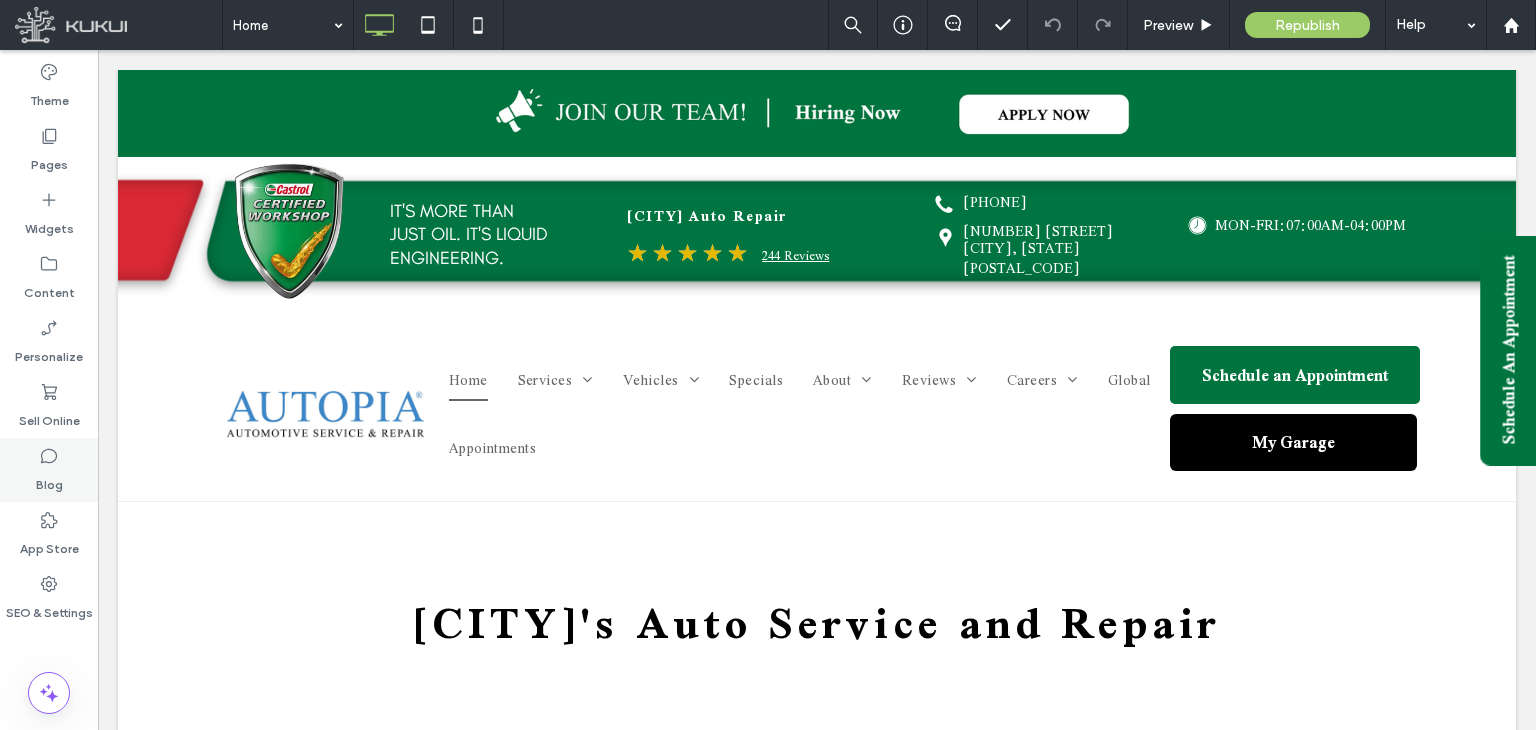 click on "Blog" at bounding box center [49, 470] 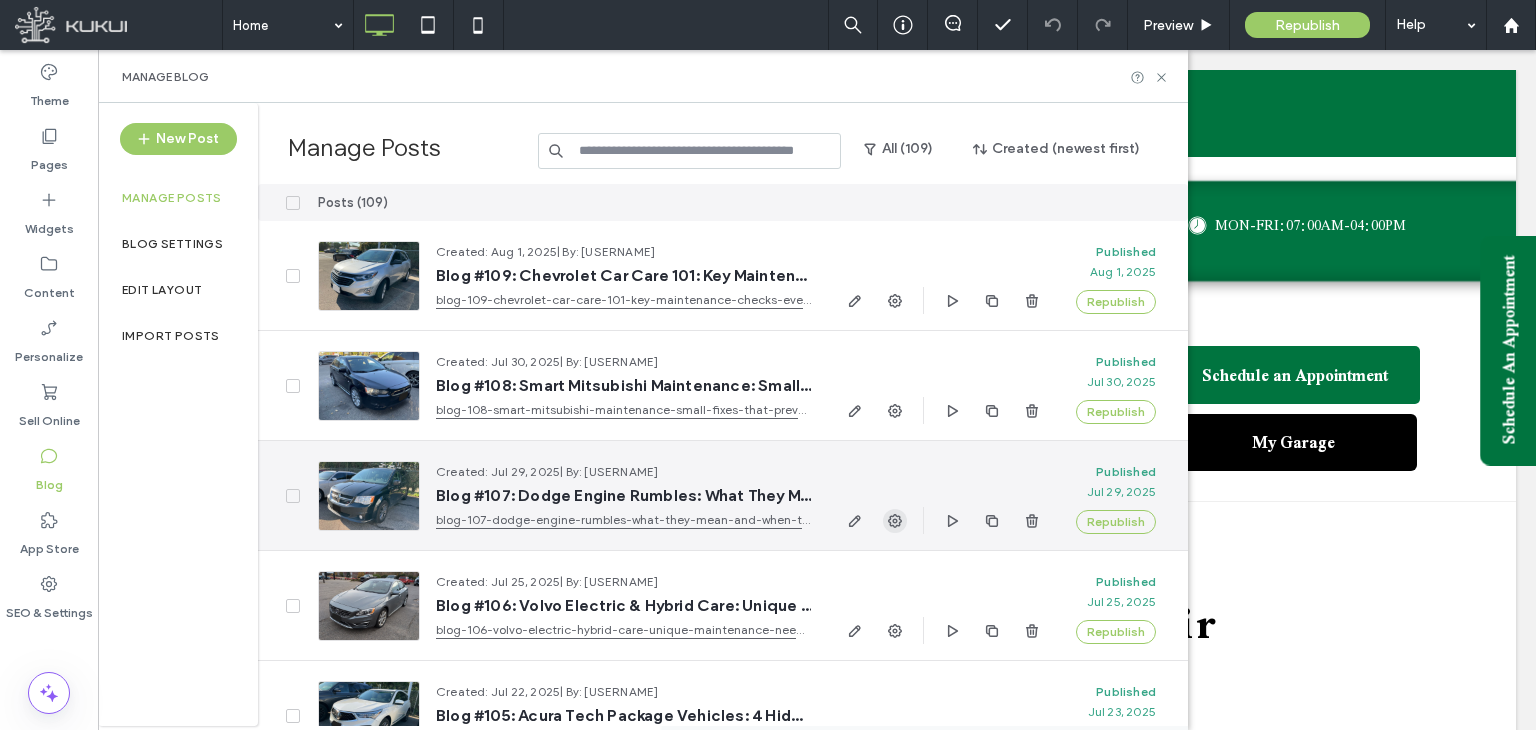 click 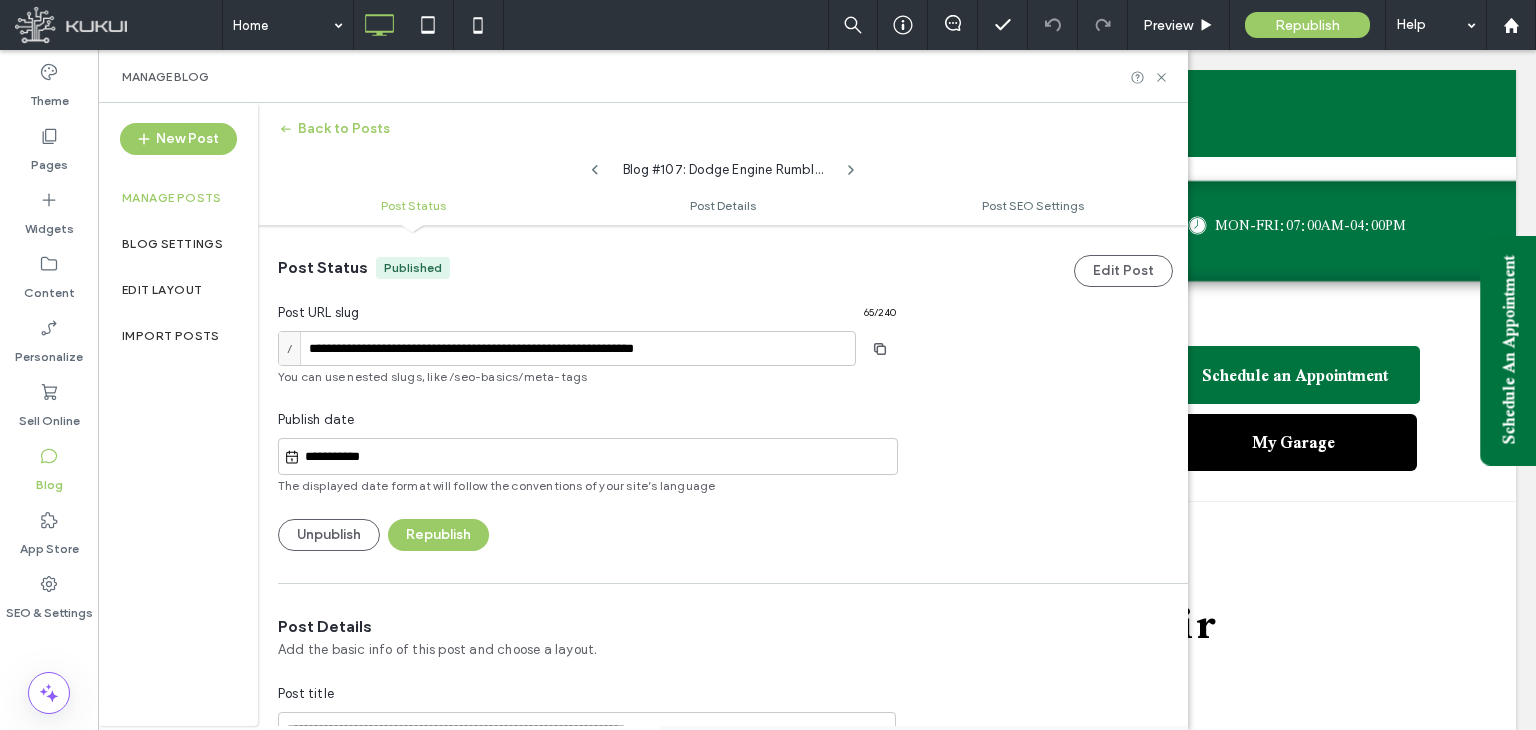 scroll, scrollTop: 0, scrollLeft: 0, axis: both 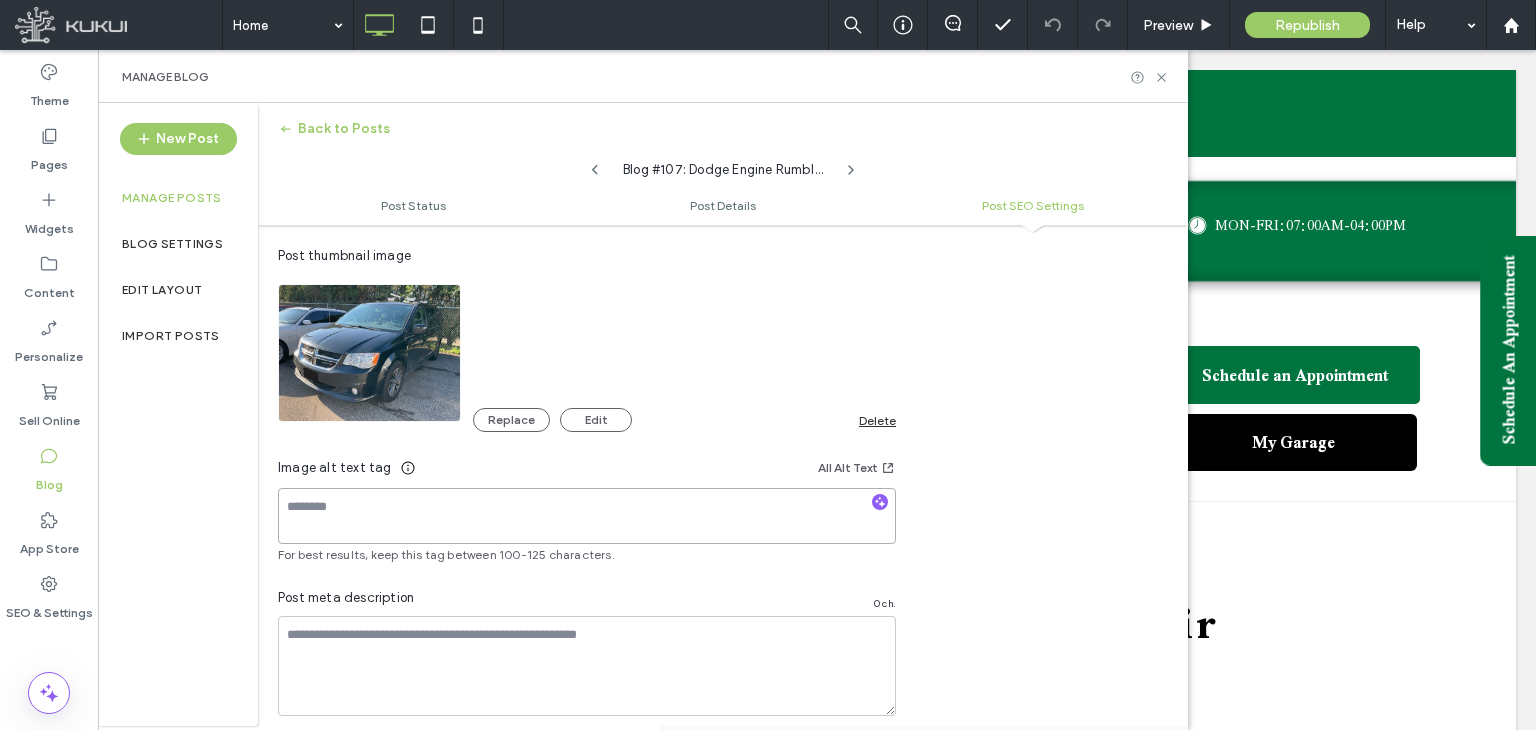 click at bounding box center (587, 516) 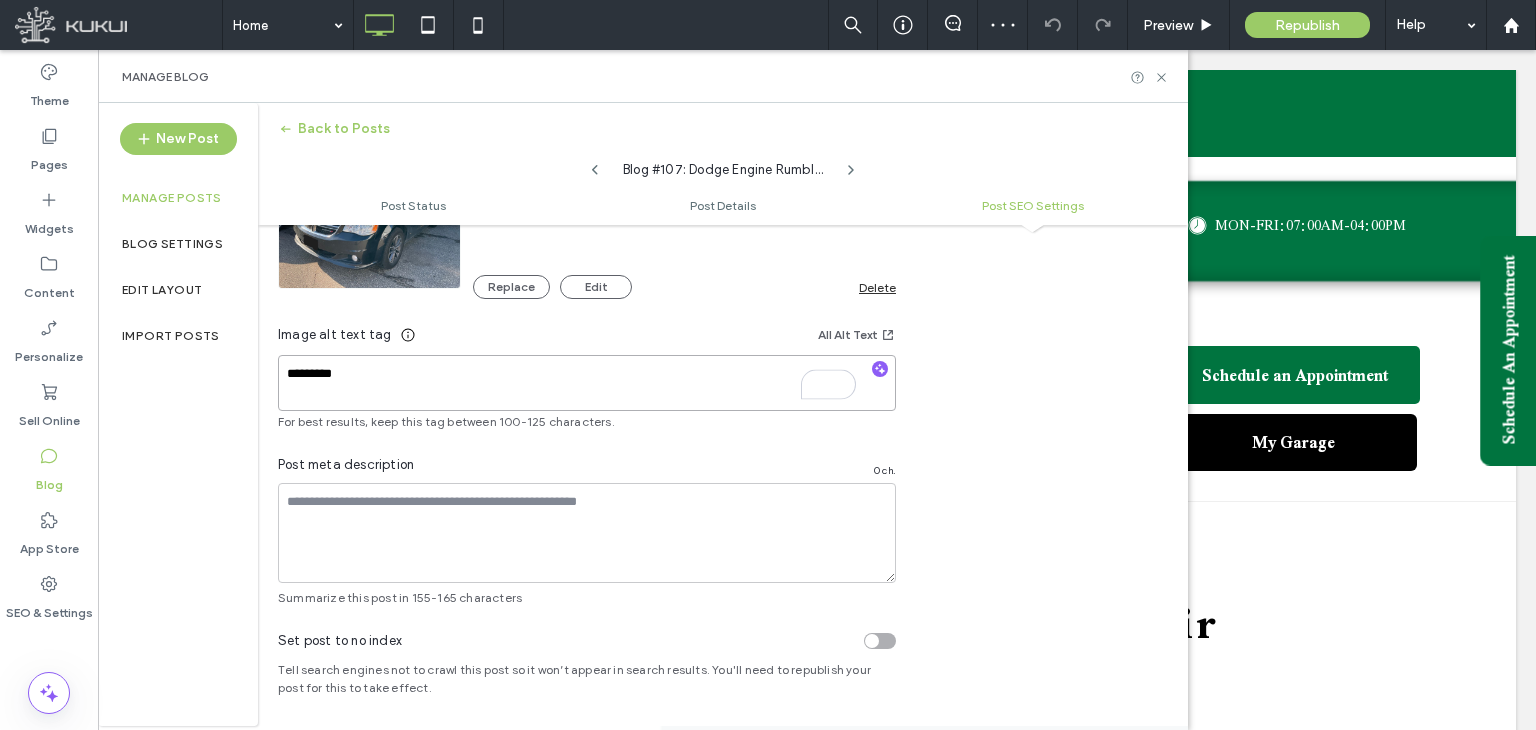 scroll, scrollTop: 1360, scrollLeft: 0, axis: vertical 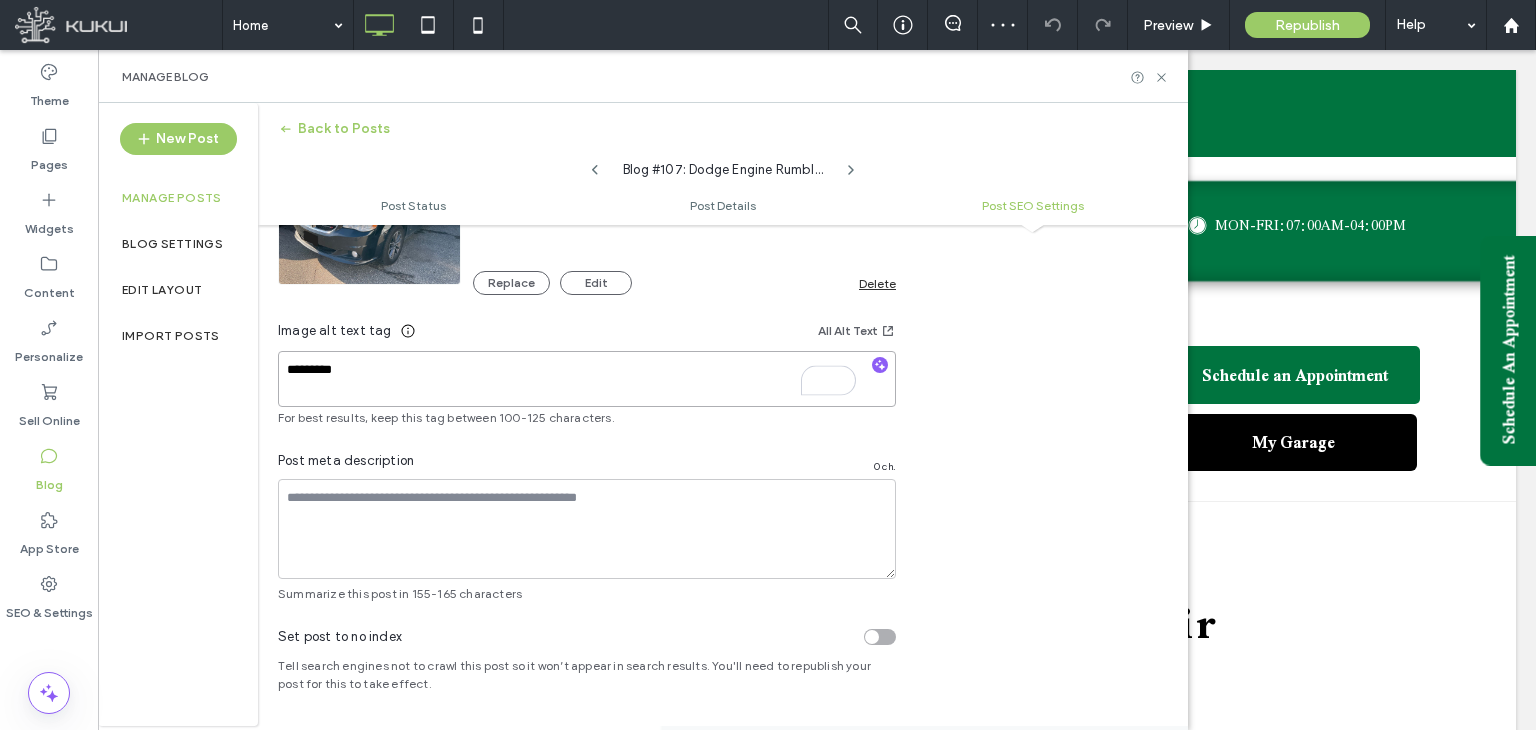 type on "*********" 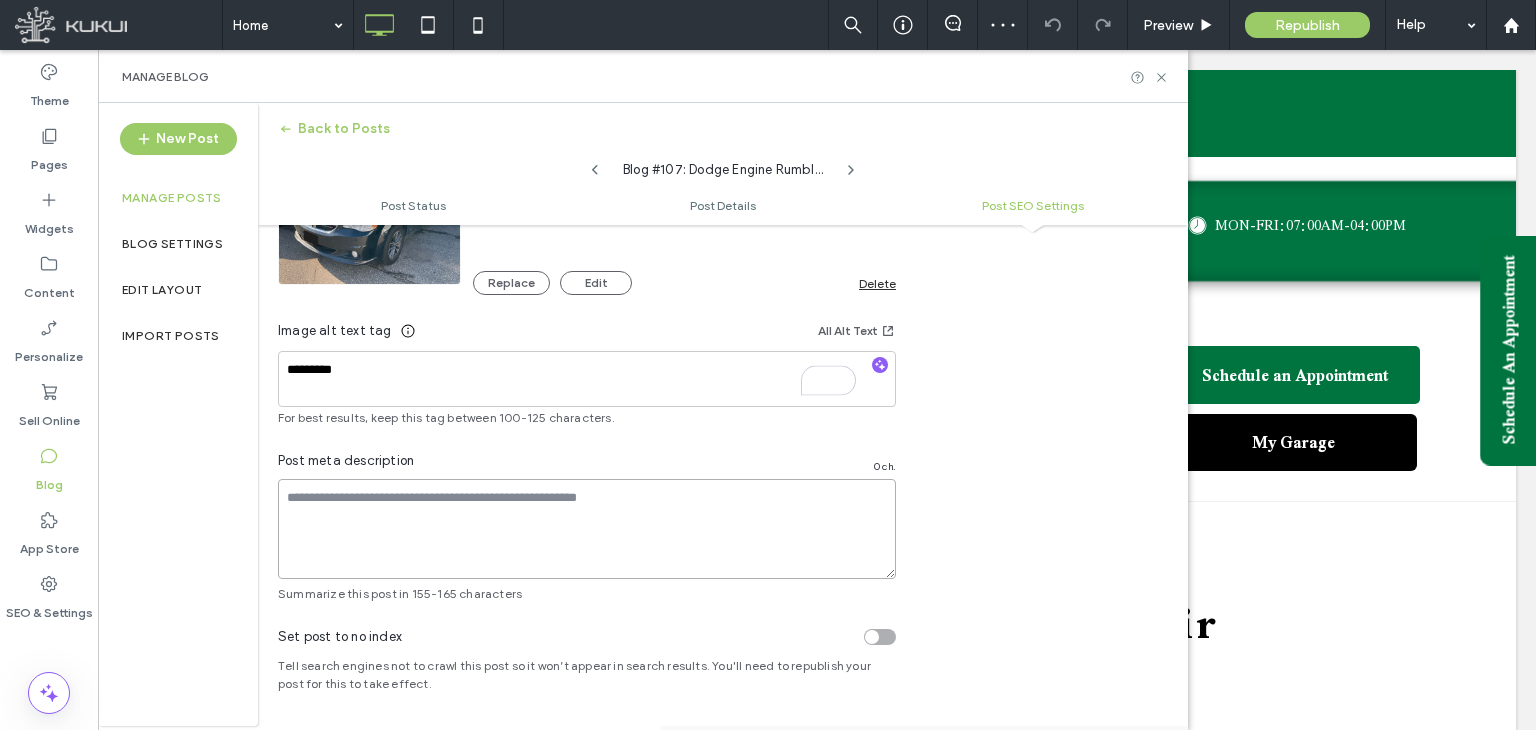 click at bounding box center (587, 529) 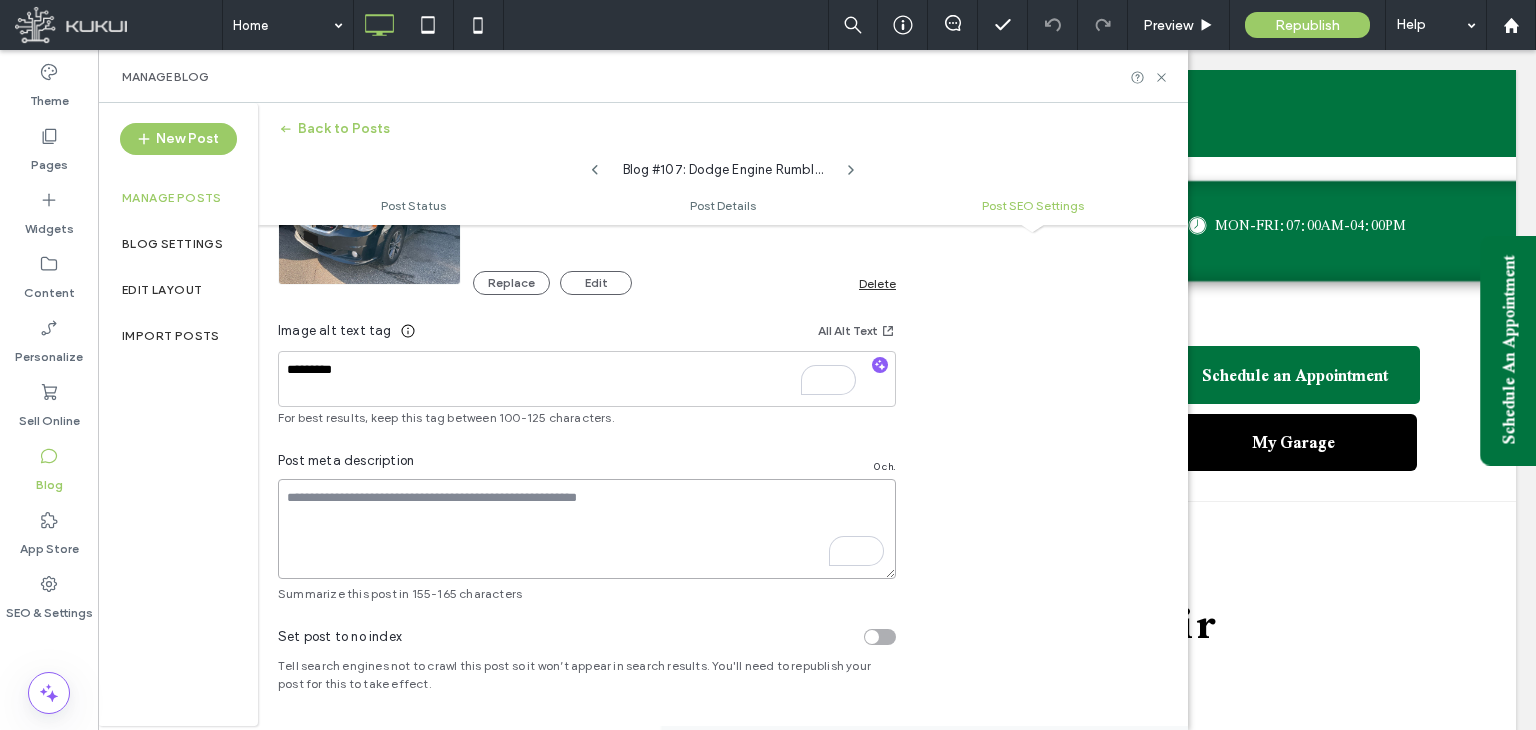 click at bounding box center (587, 529) 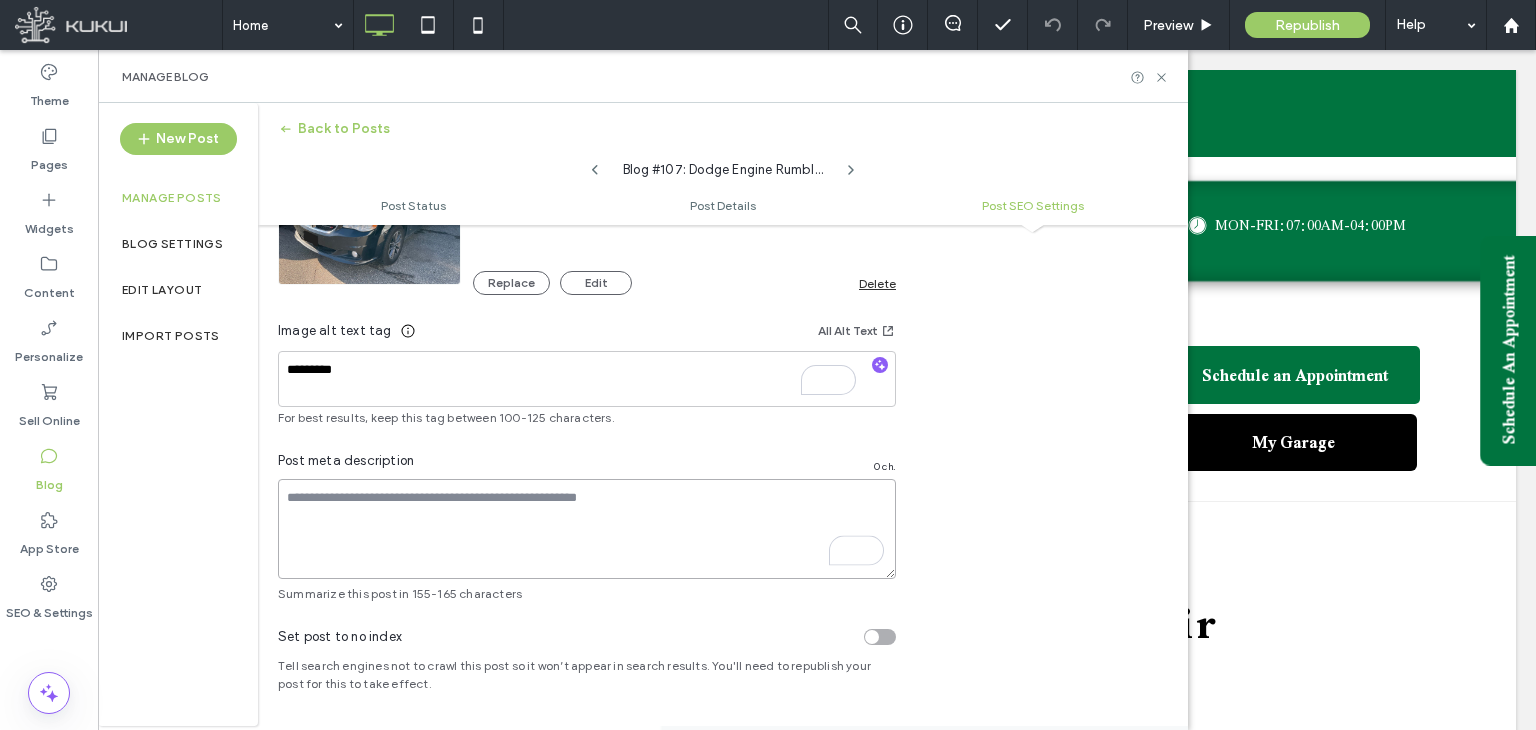 click at bounding box center [587, 529] 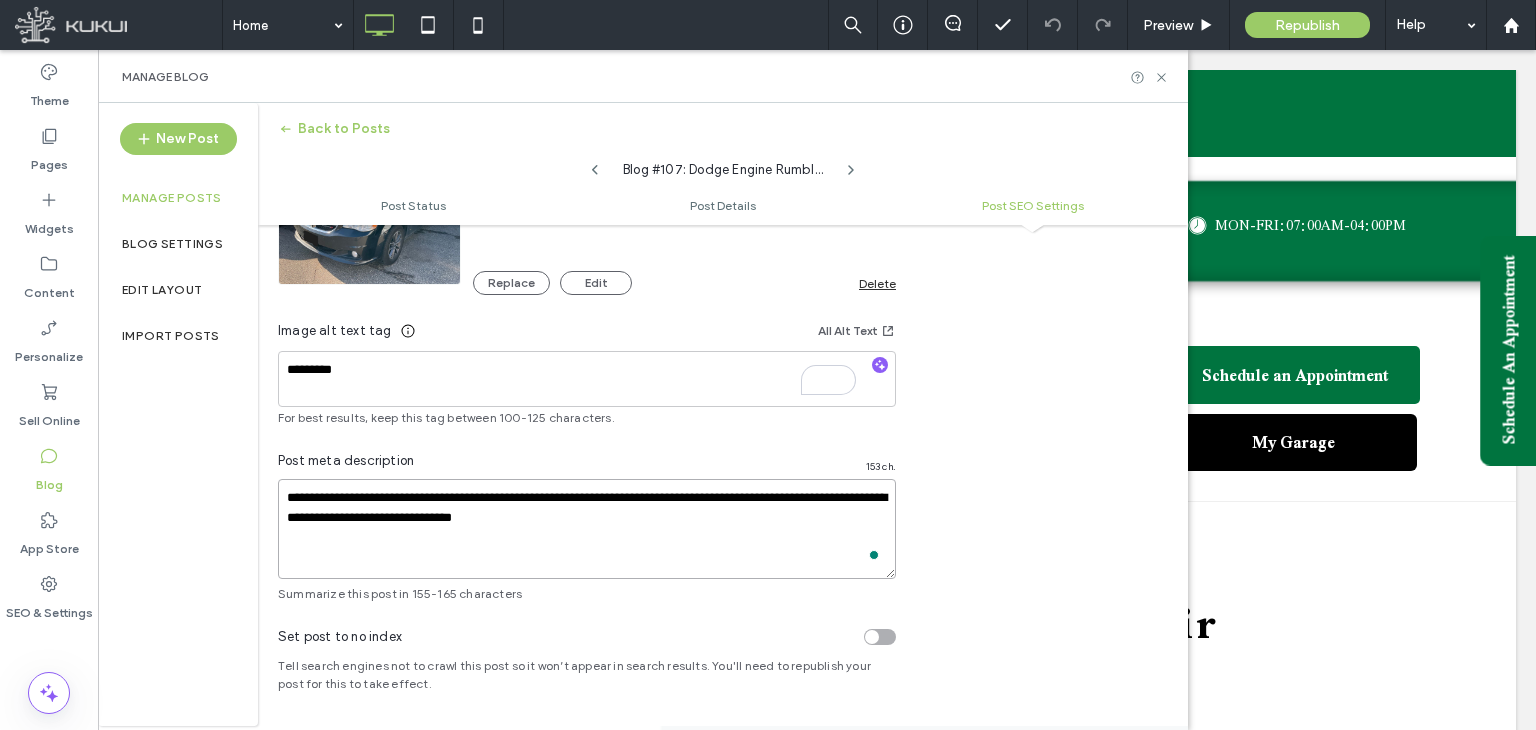 click on "**********" at bounding box center (587, 529) 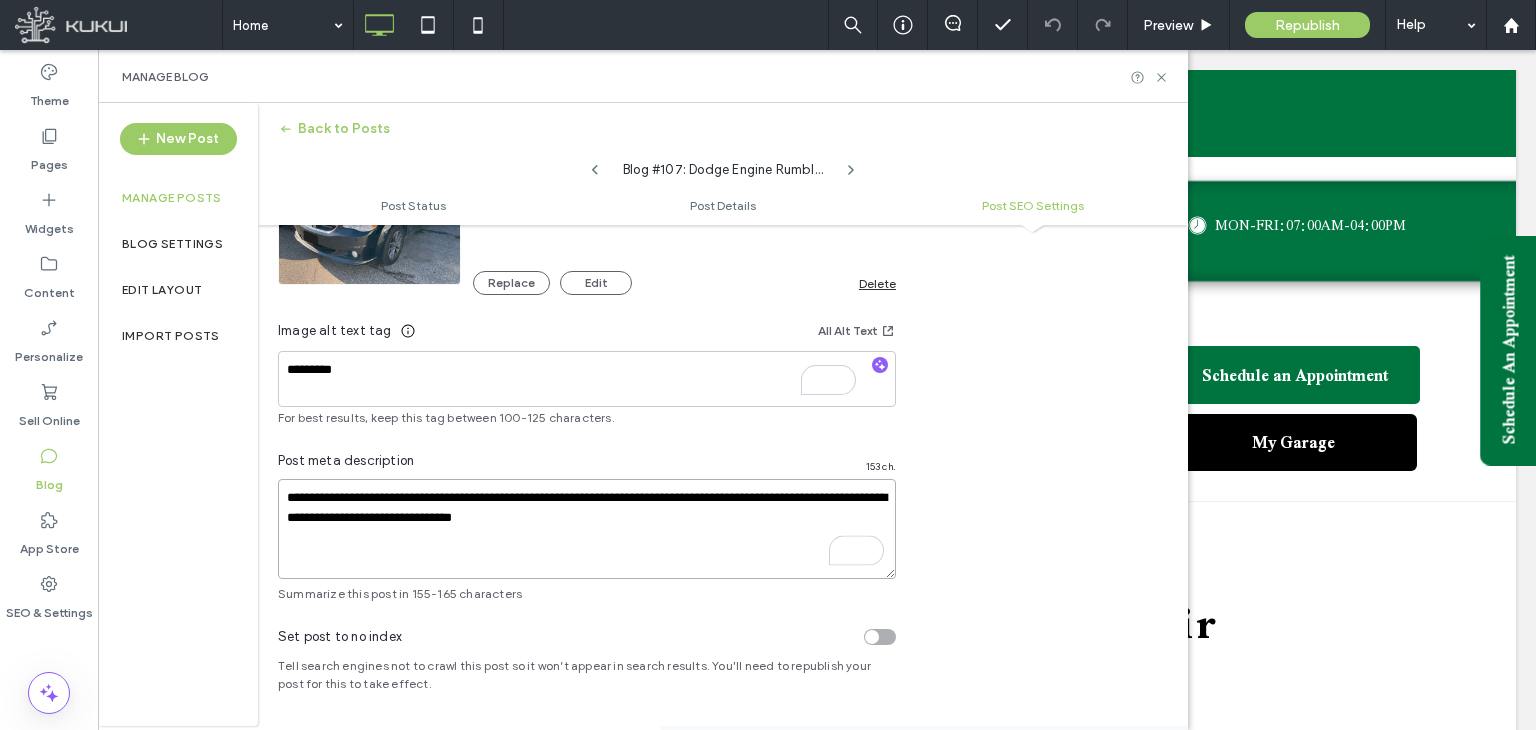 click on "**********" at bounding box center (587, 529) 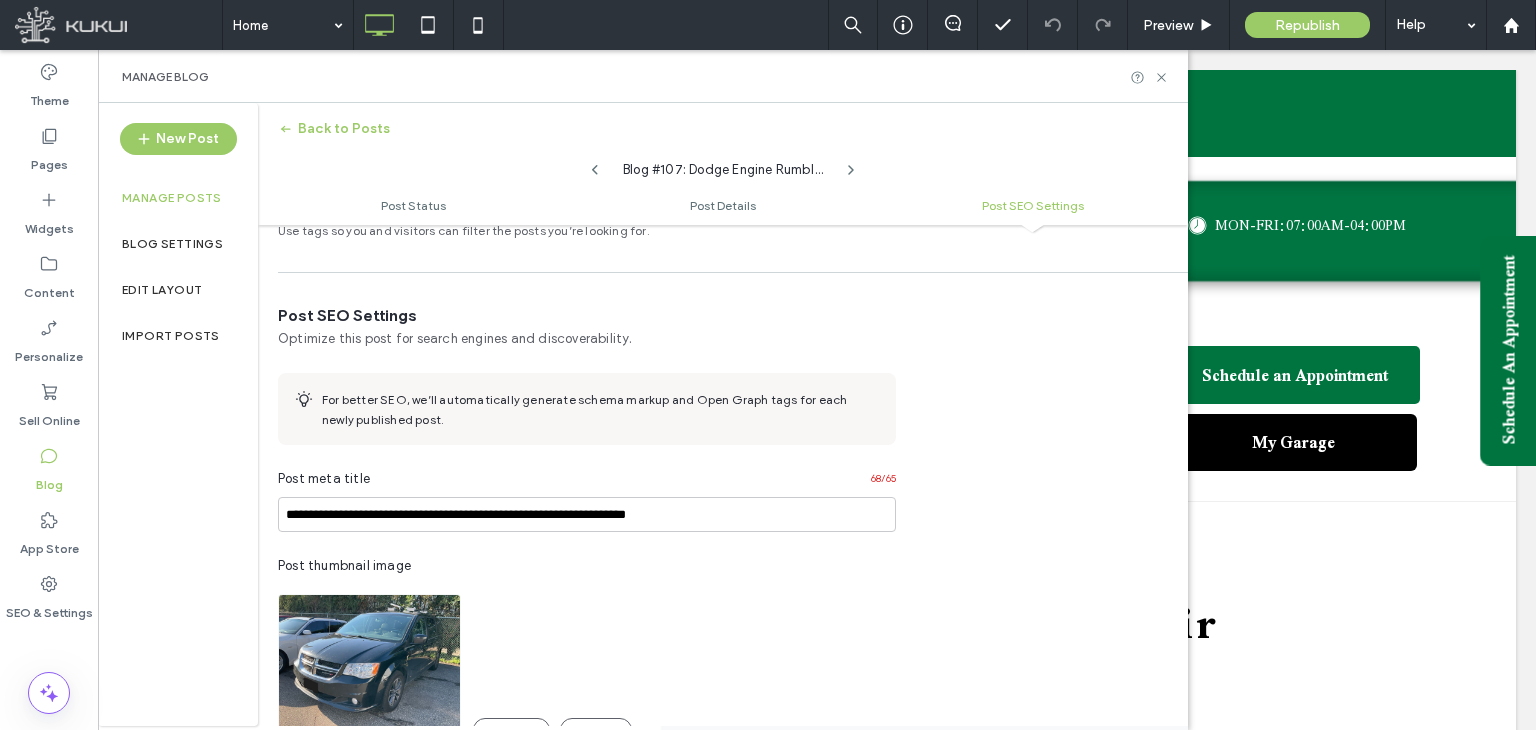 scroll, scrollTop: 860, scrollLeft: 0, axis: vertical 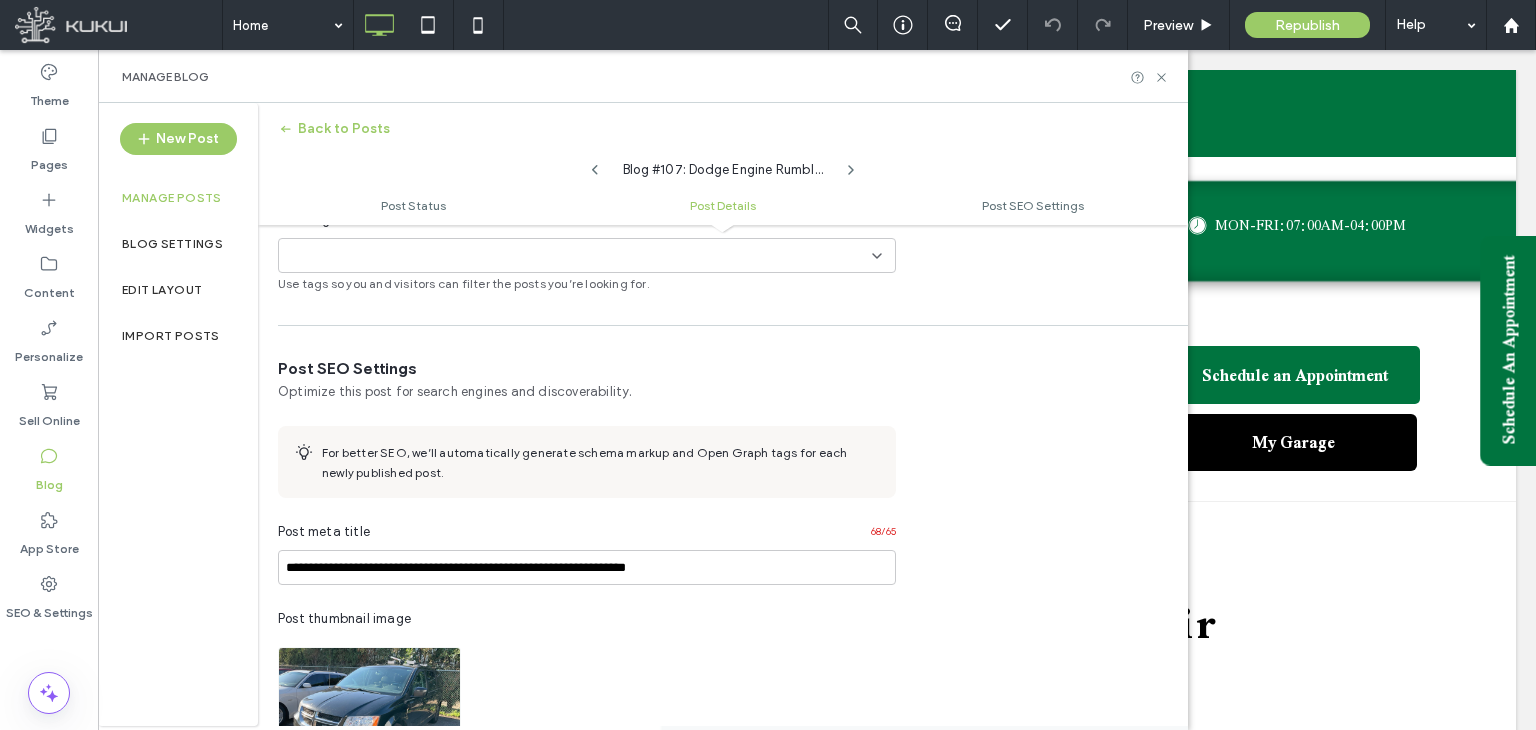 type on "**********" 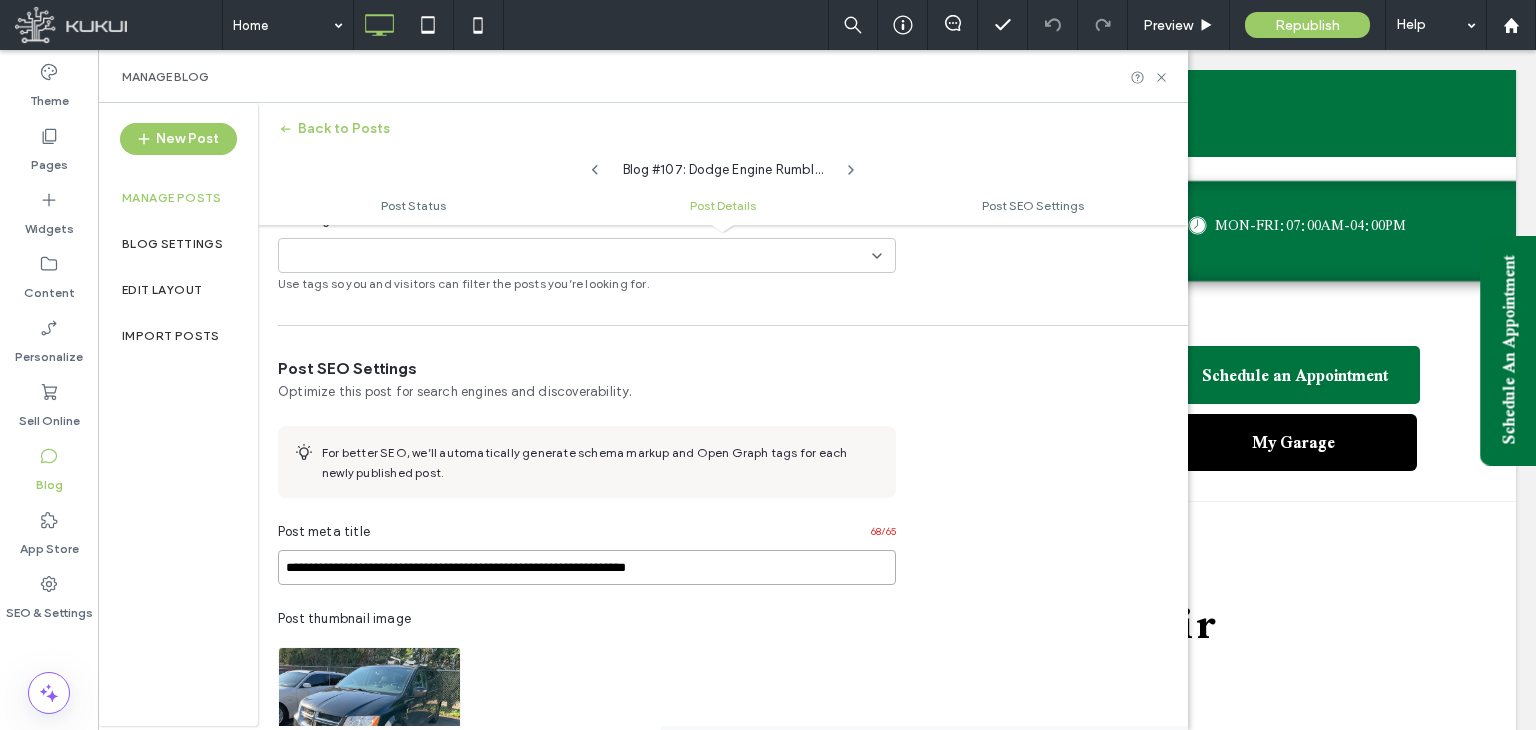click on "**********" at bounding box center (587, 567) 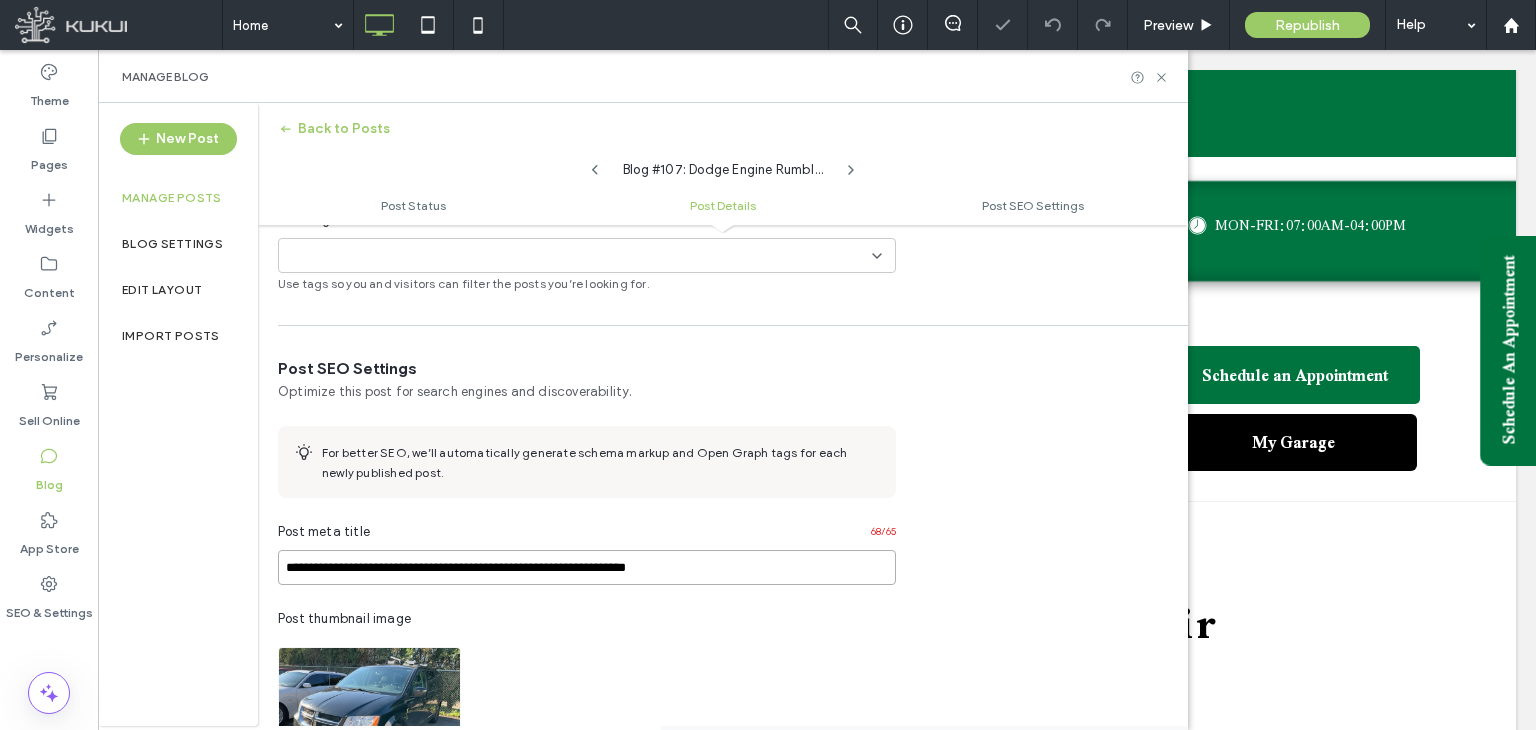click on "**********" at bounding box center [768, 365] 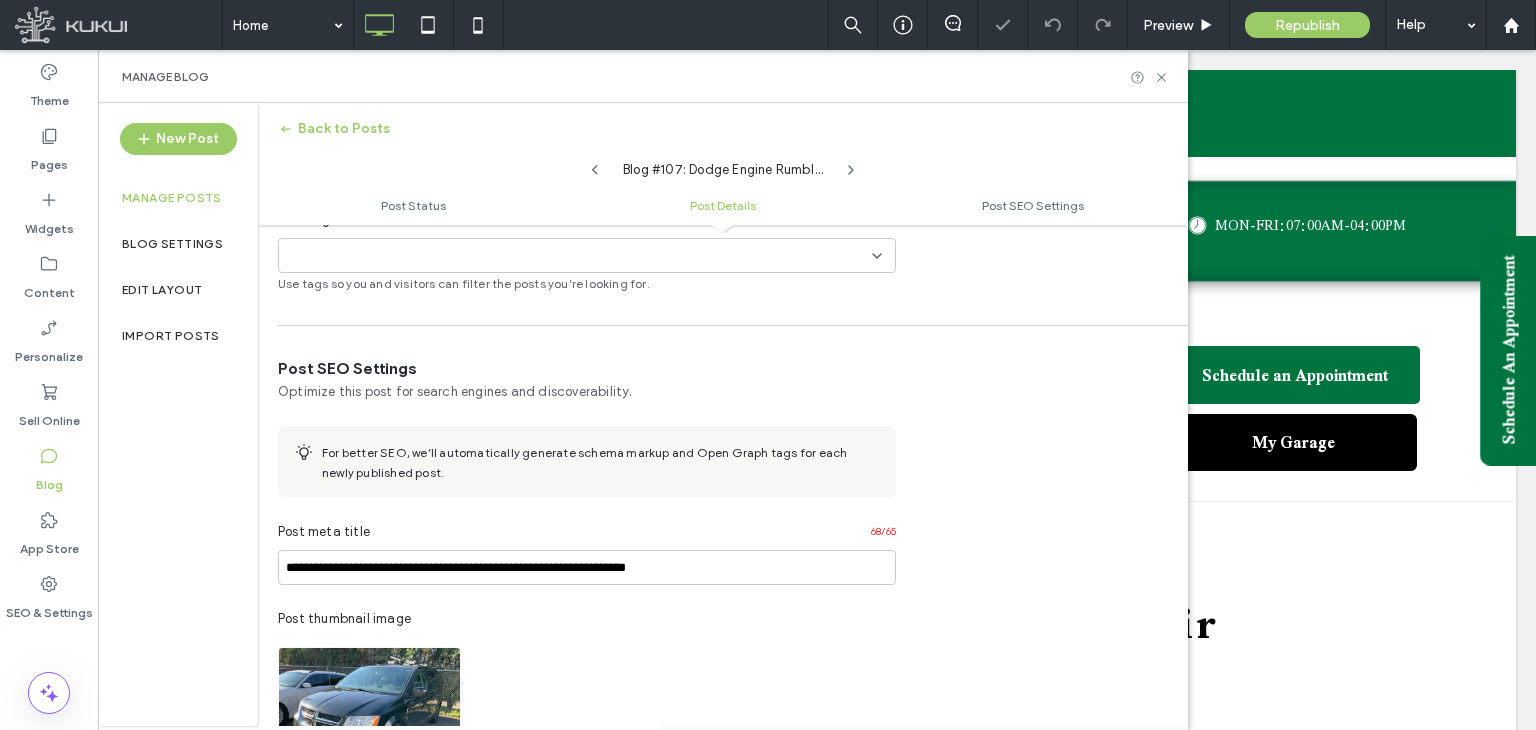 click at bounding box center [768, 365] 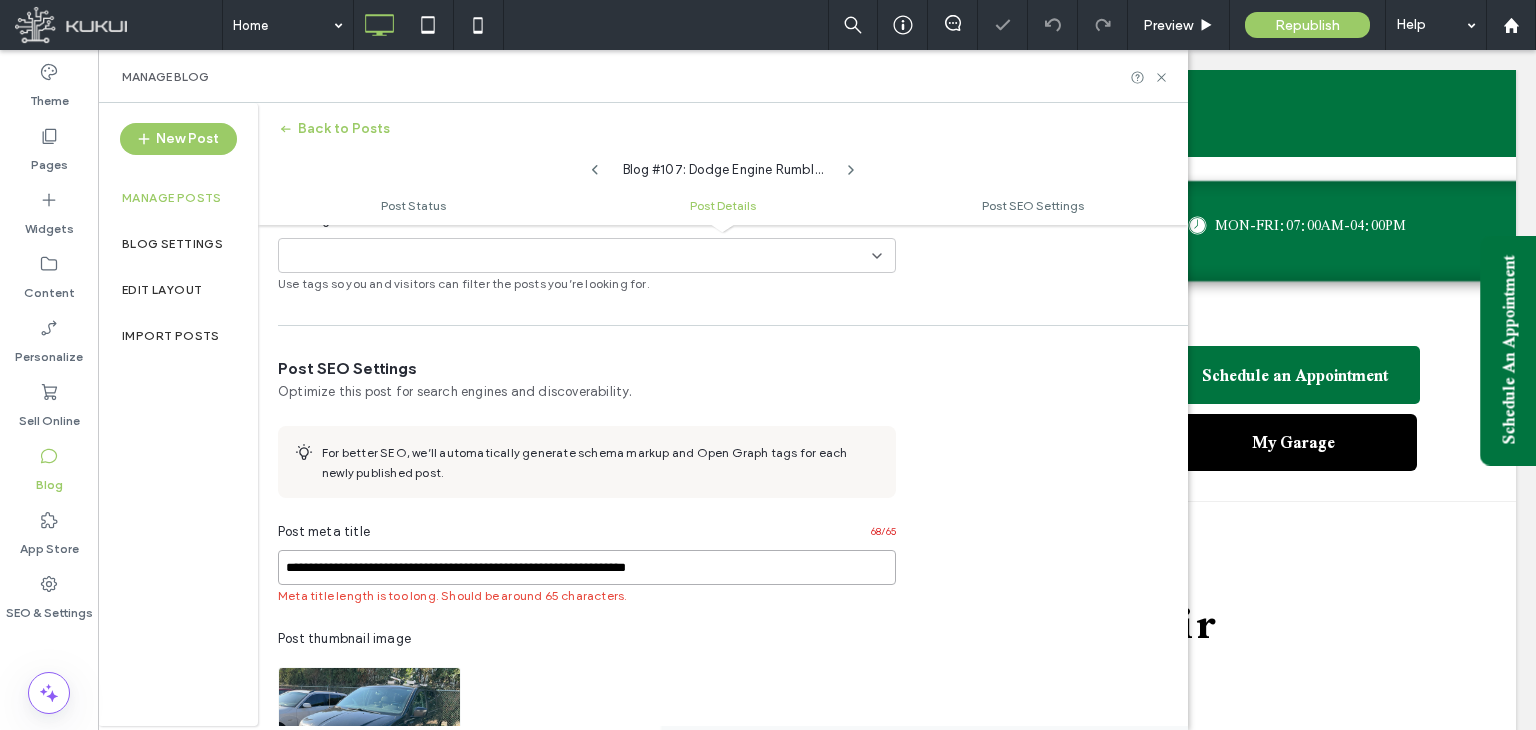 click on "**********" at bounding box center (587, 567) 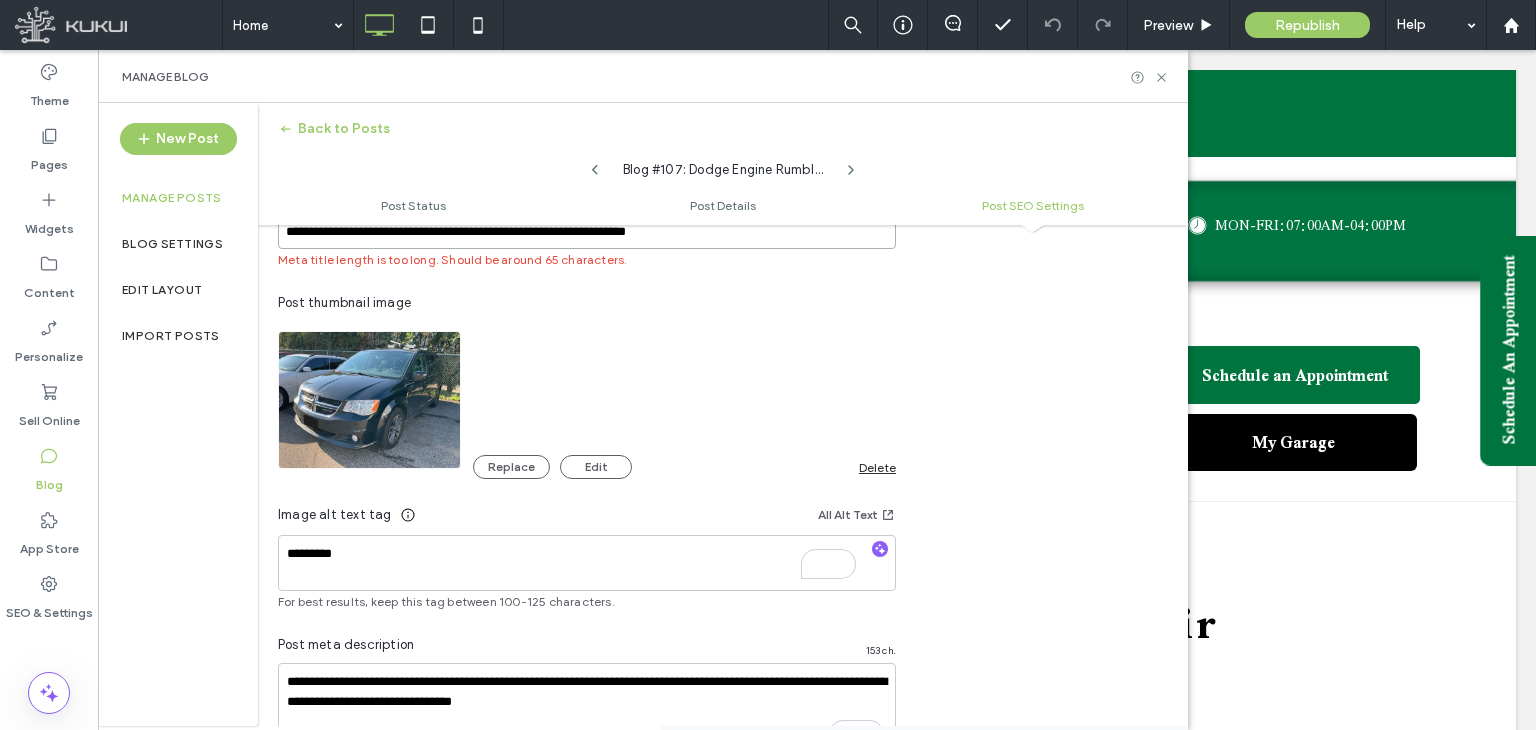 scroll, scrollTop: 1200, scrollLeft: 0, axis: vertical 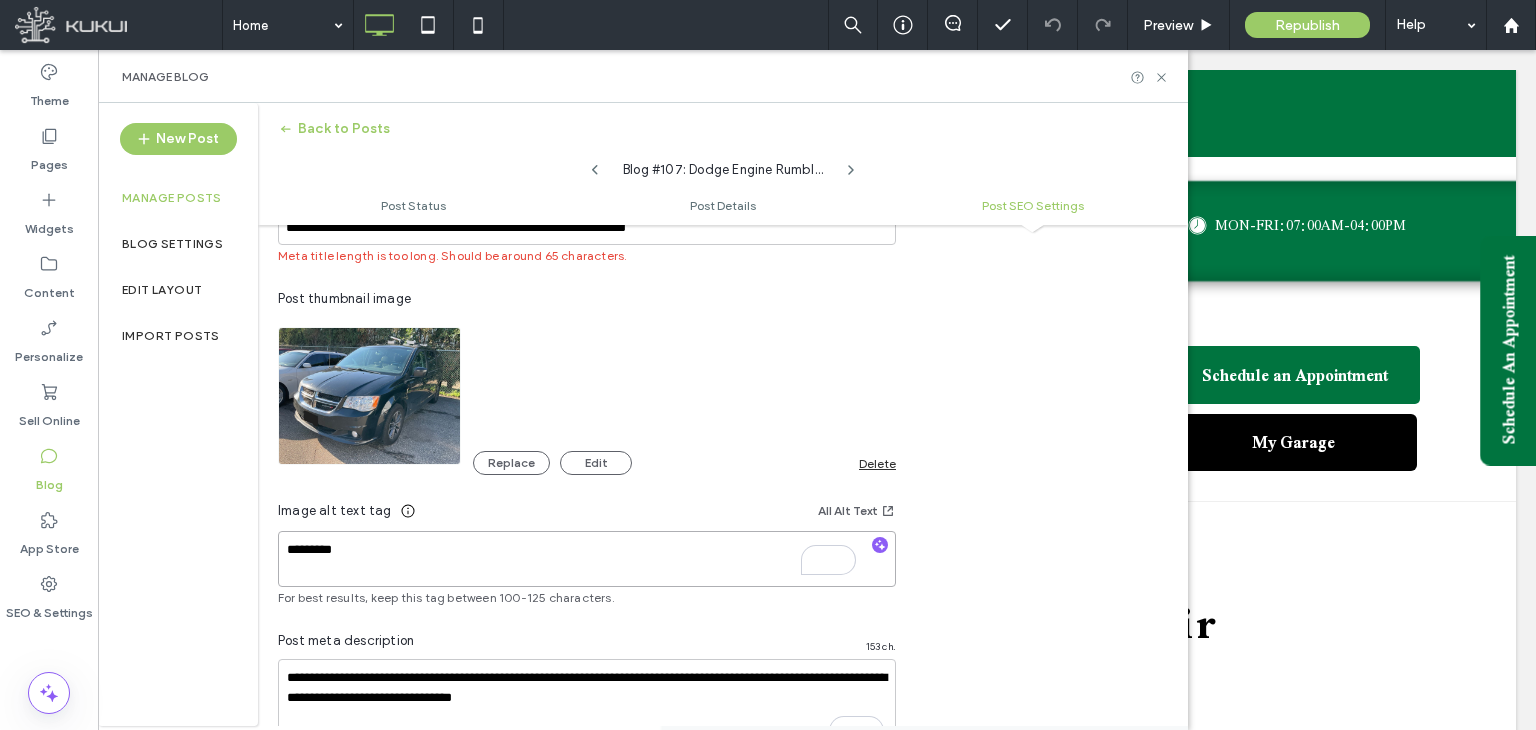 click on "*********" at bounding box center (587, 559) 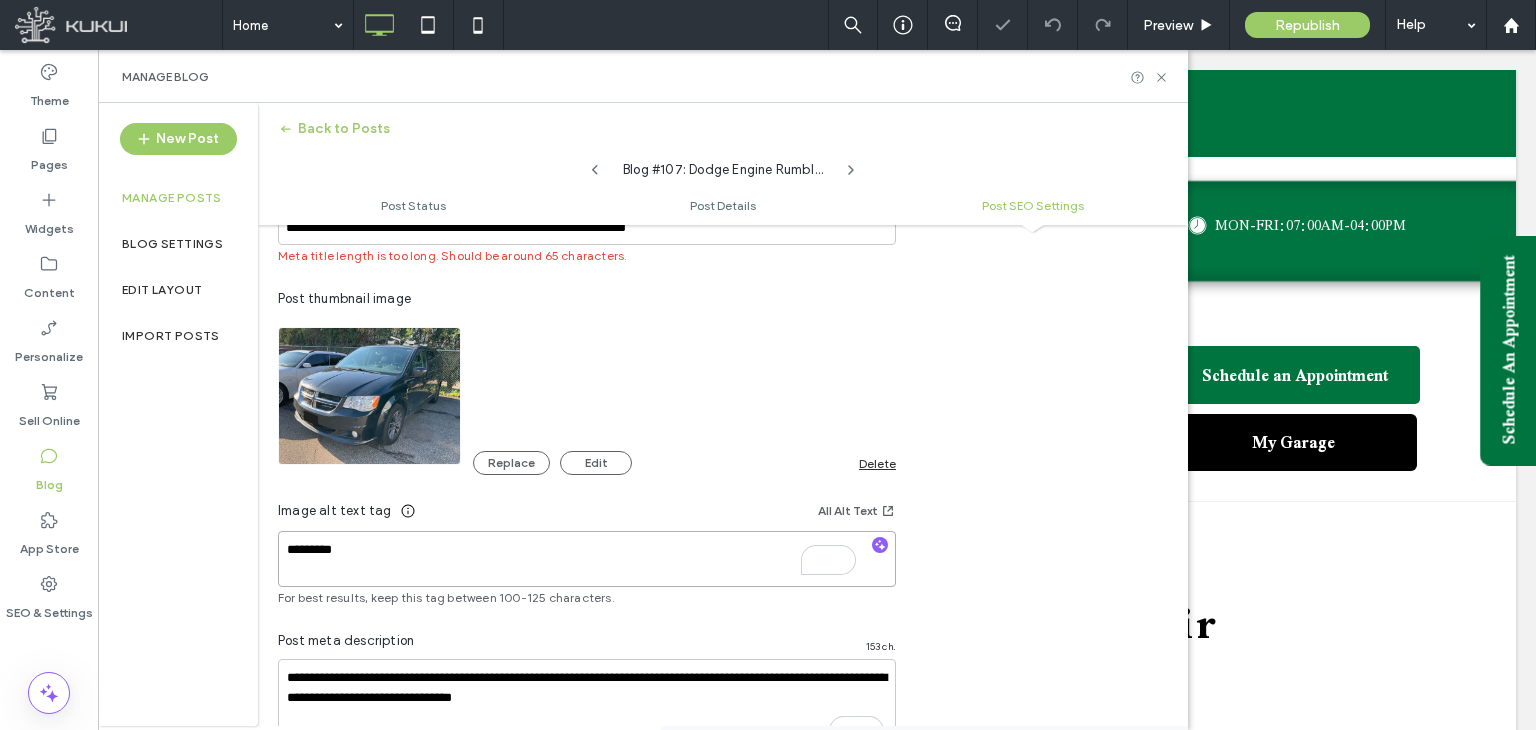 click on "*********" at bounding box center [587, 559] 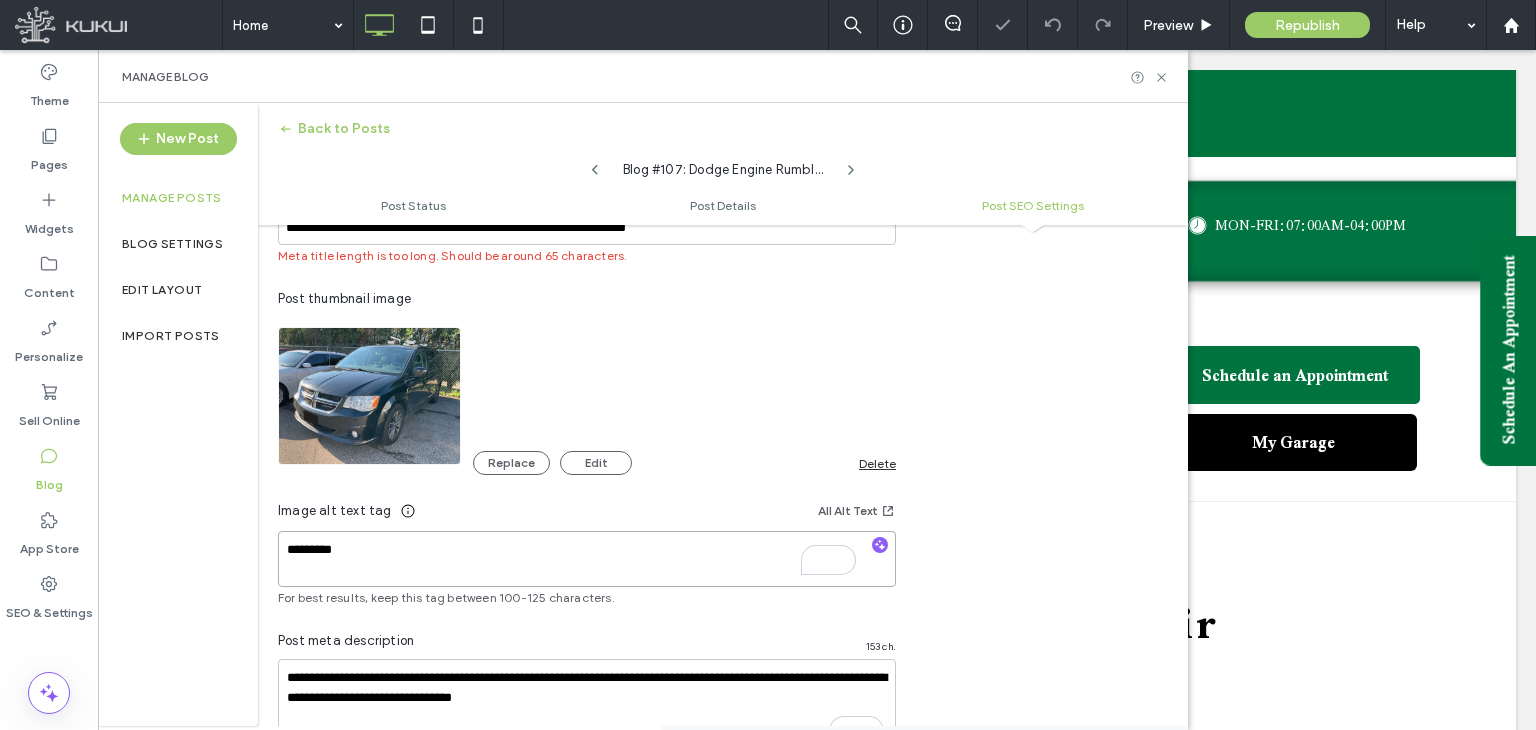 click on "**********" at bounding box center (768, 365) 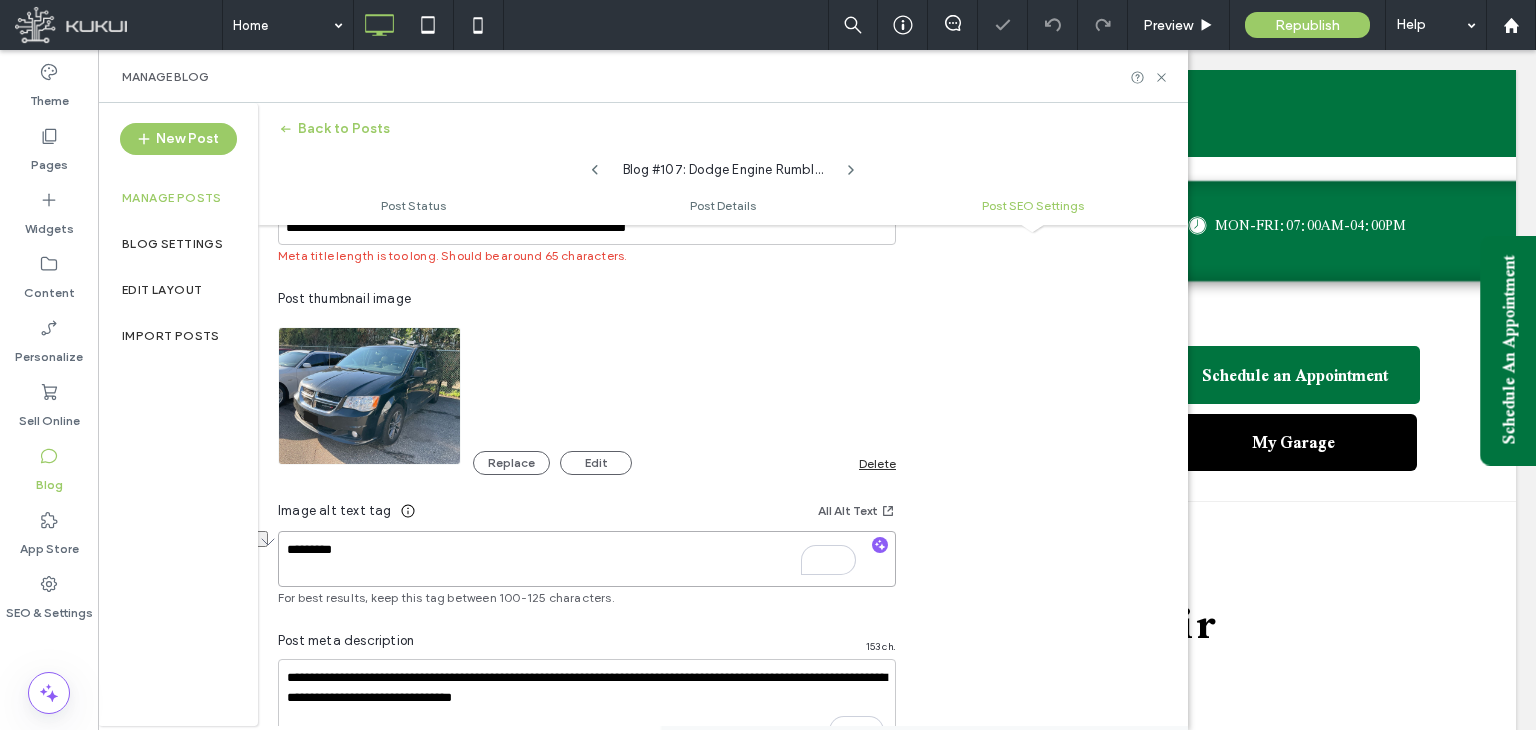 click on "*********" at bounding box center [587, 559] 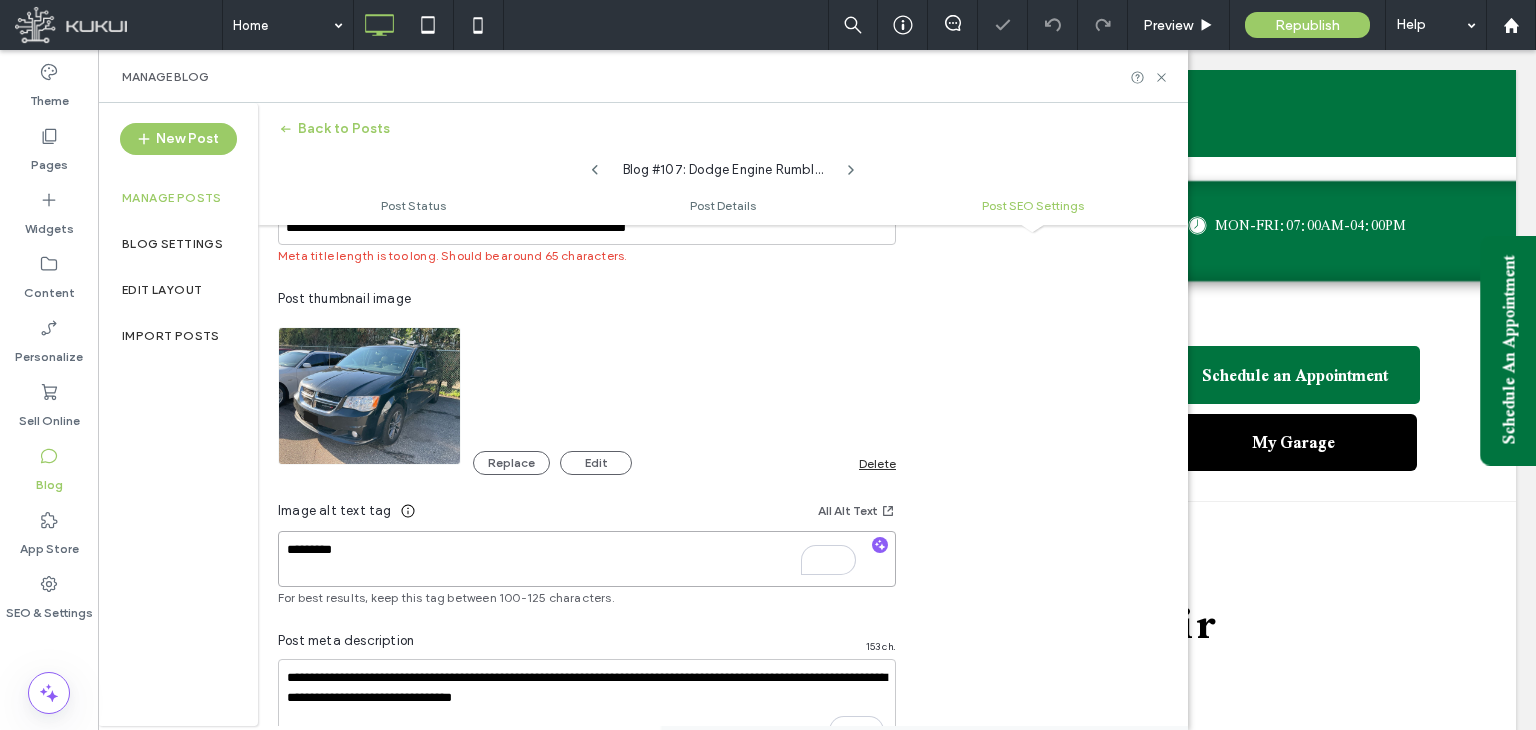 click on "*********" at bounding box center (587, 559) 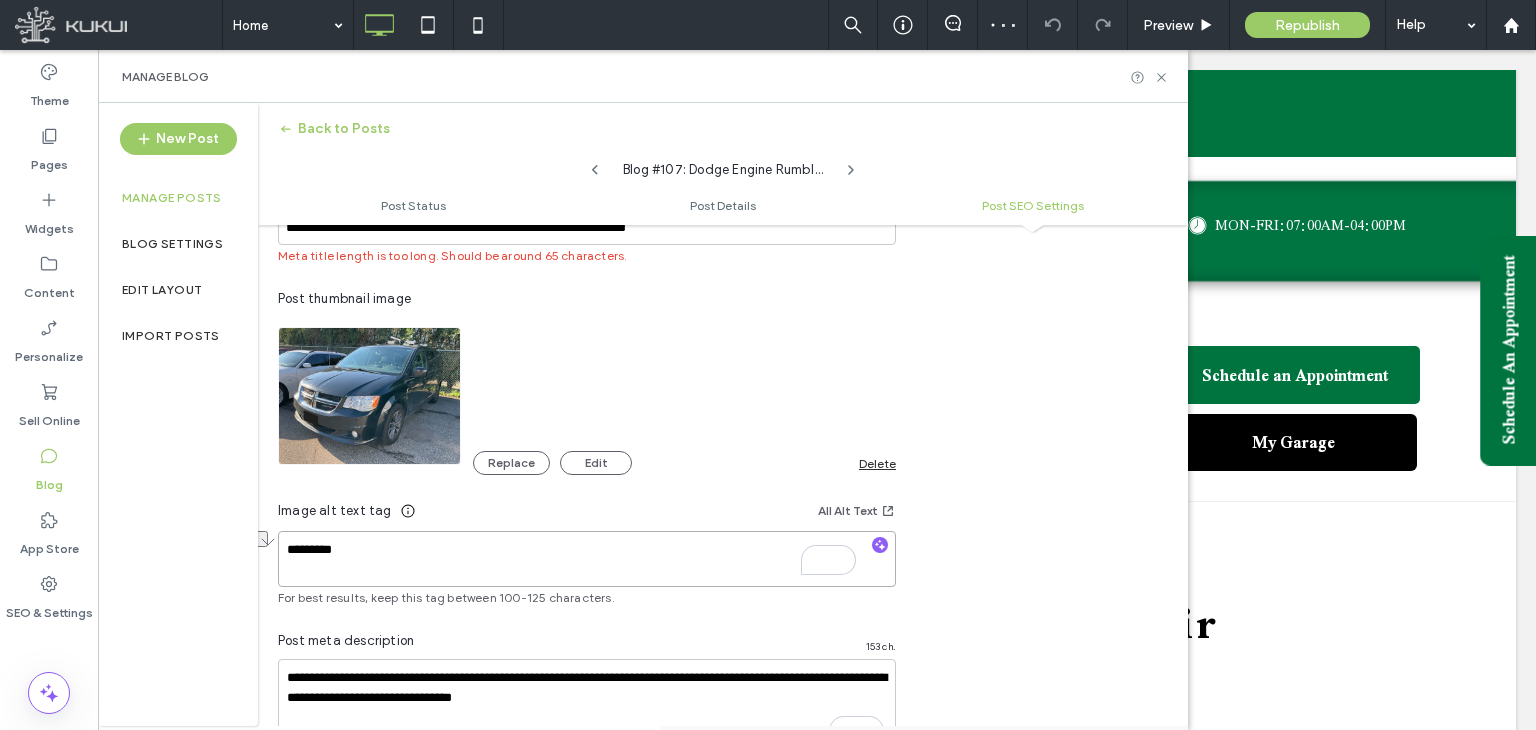 paste on "**********" 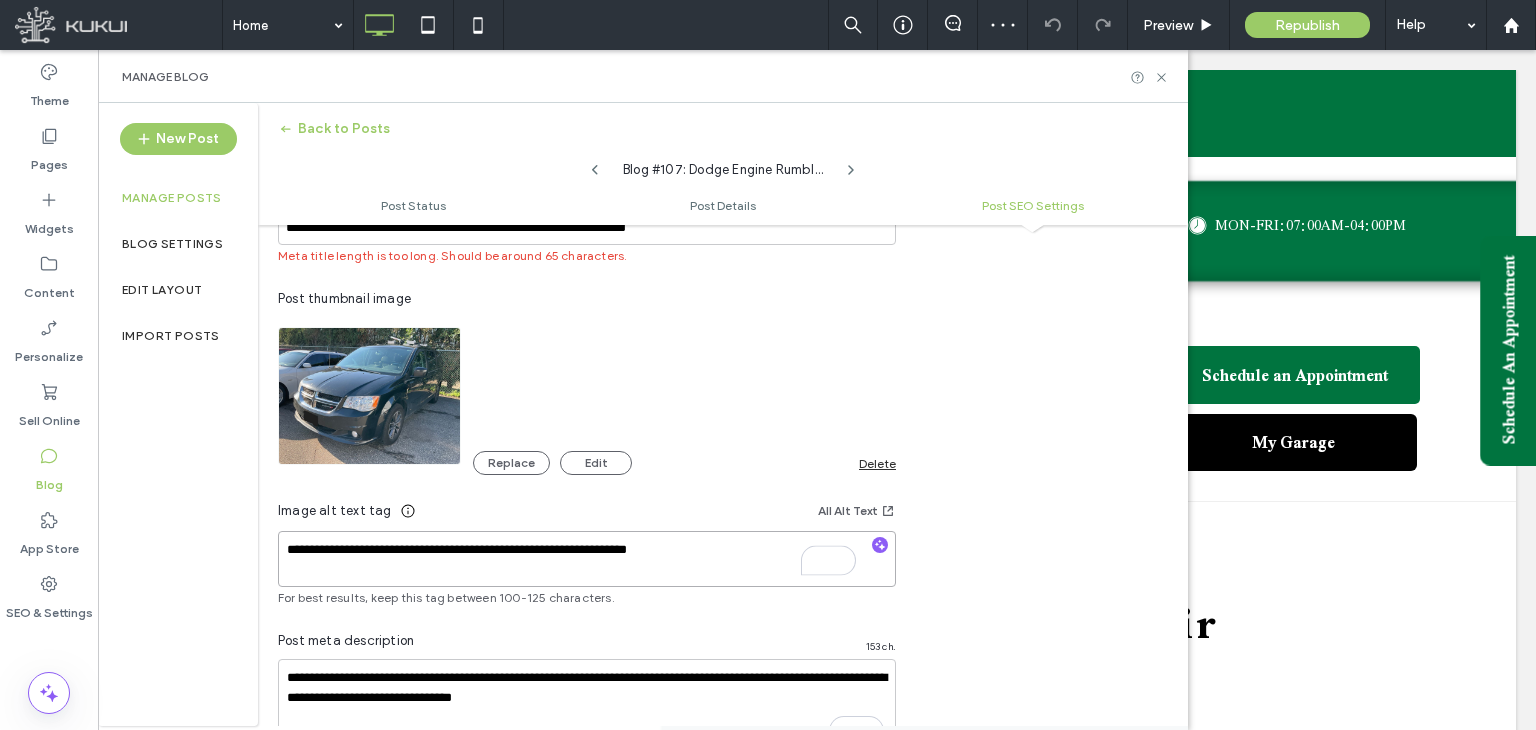 type on "**********" 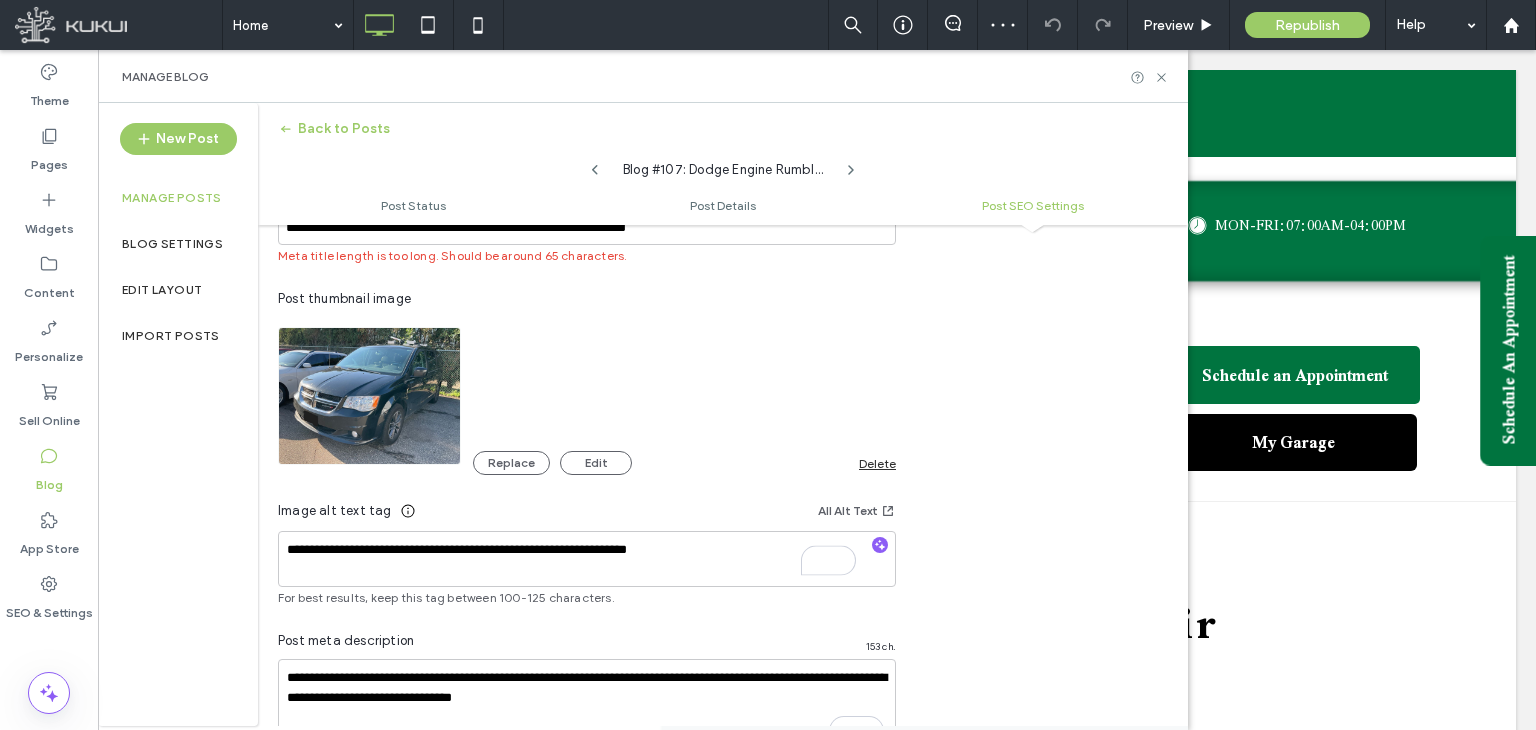 click on "**********" at bounding box center (723, 400) 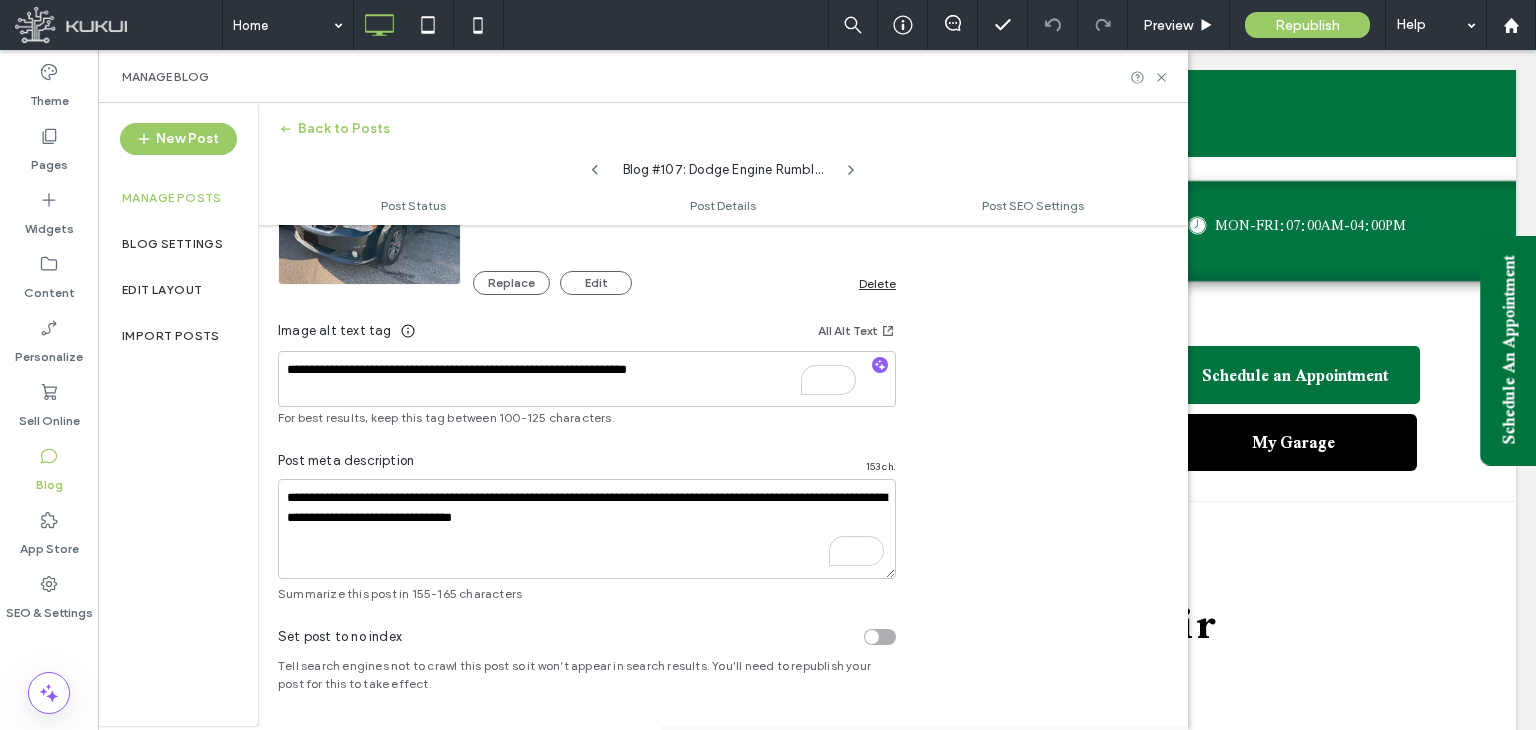 scroll, scrollTop: 0, scrollLeft: 0, axis: both 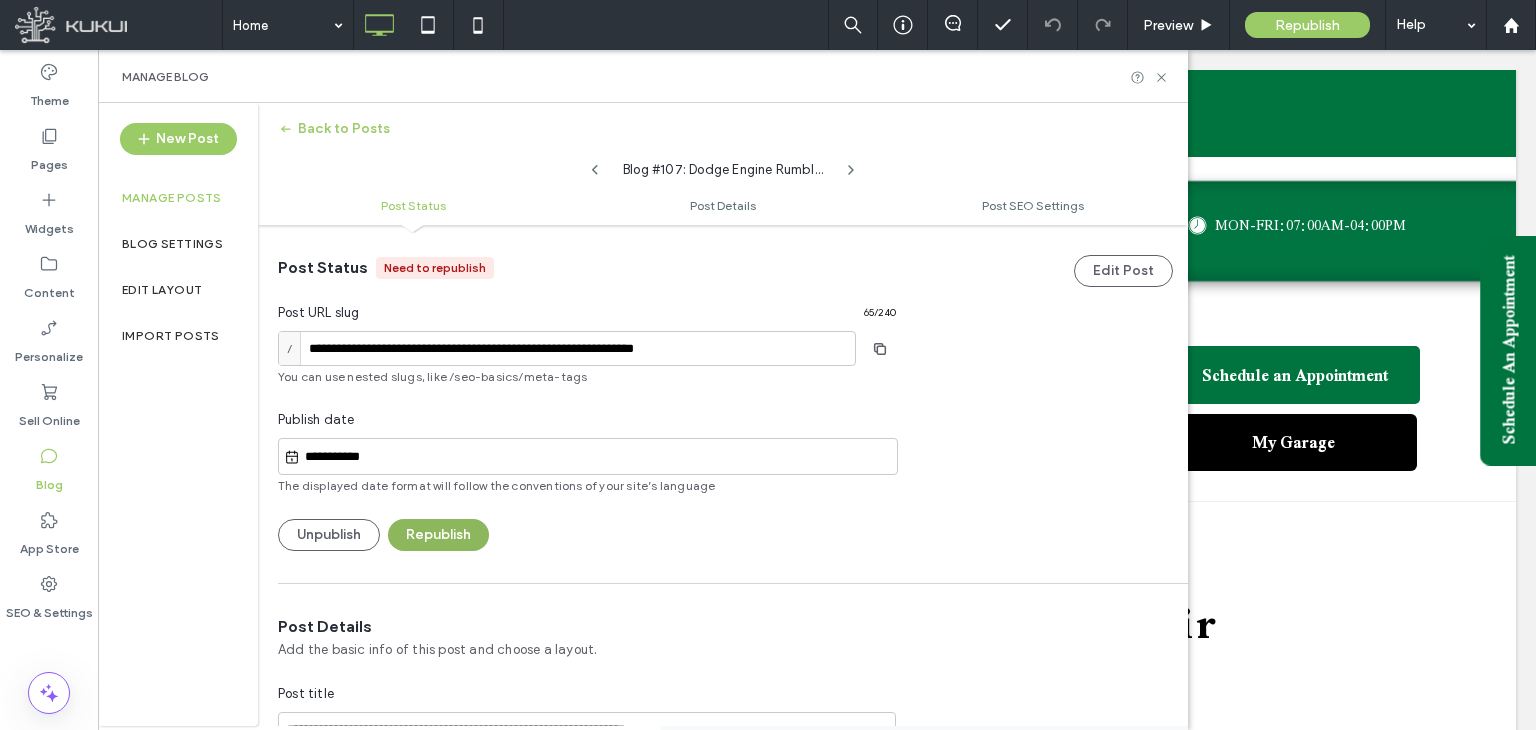 click on "Republish" at bounding box center (438, 535) 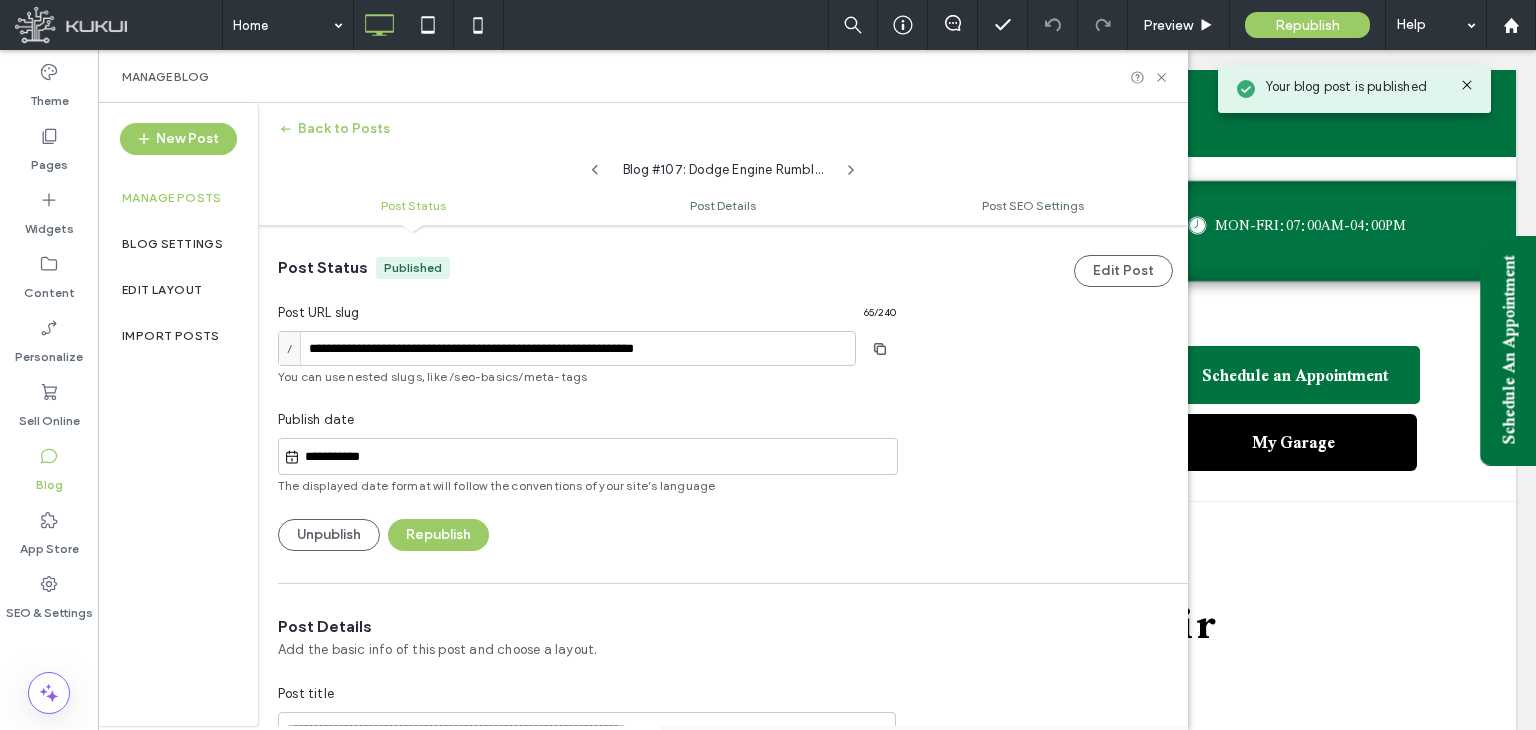 click on "Manage posts" at bounding box center (172, 198) 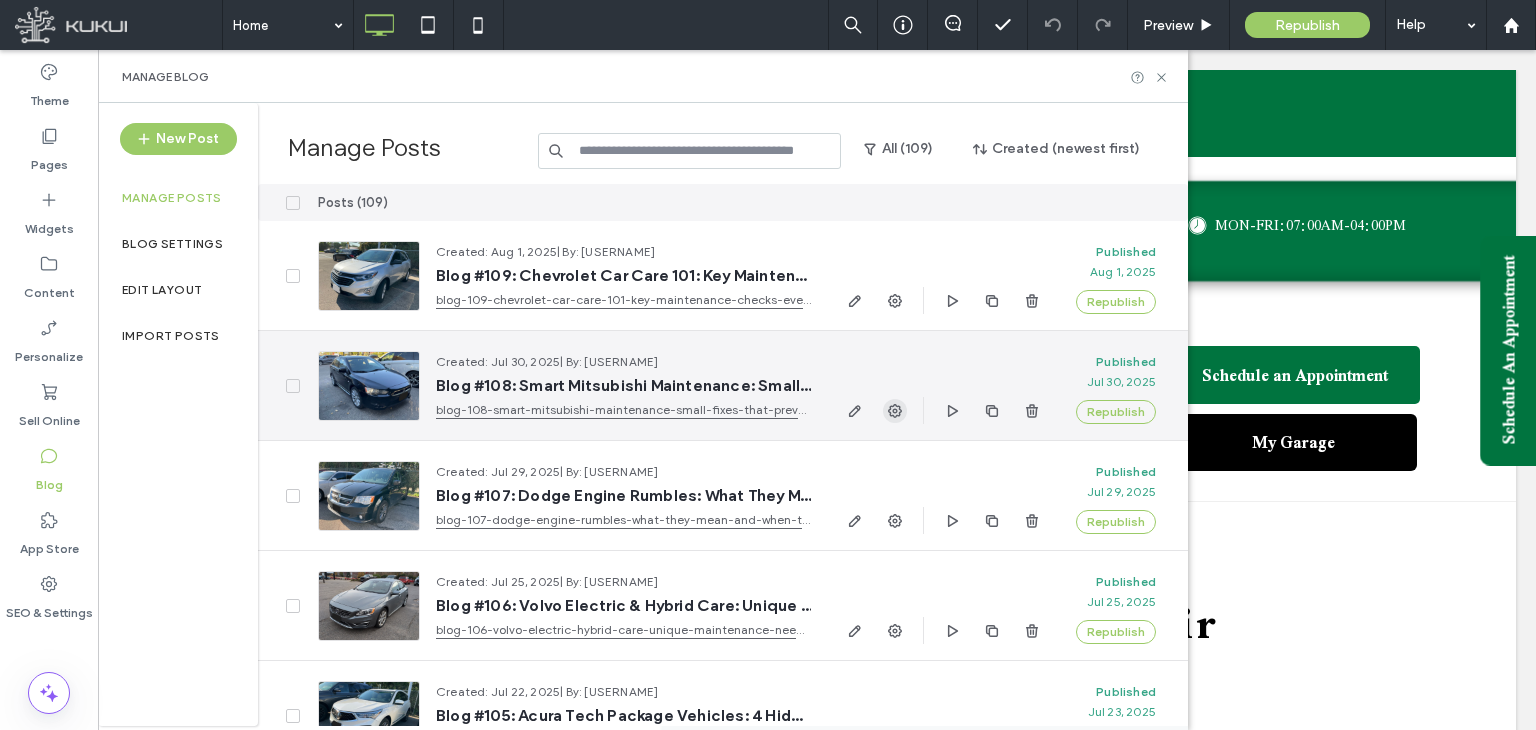 click at bounding box center [895, 411] 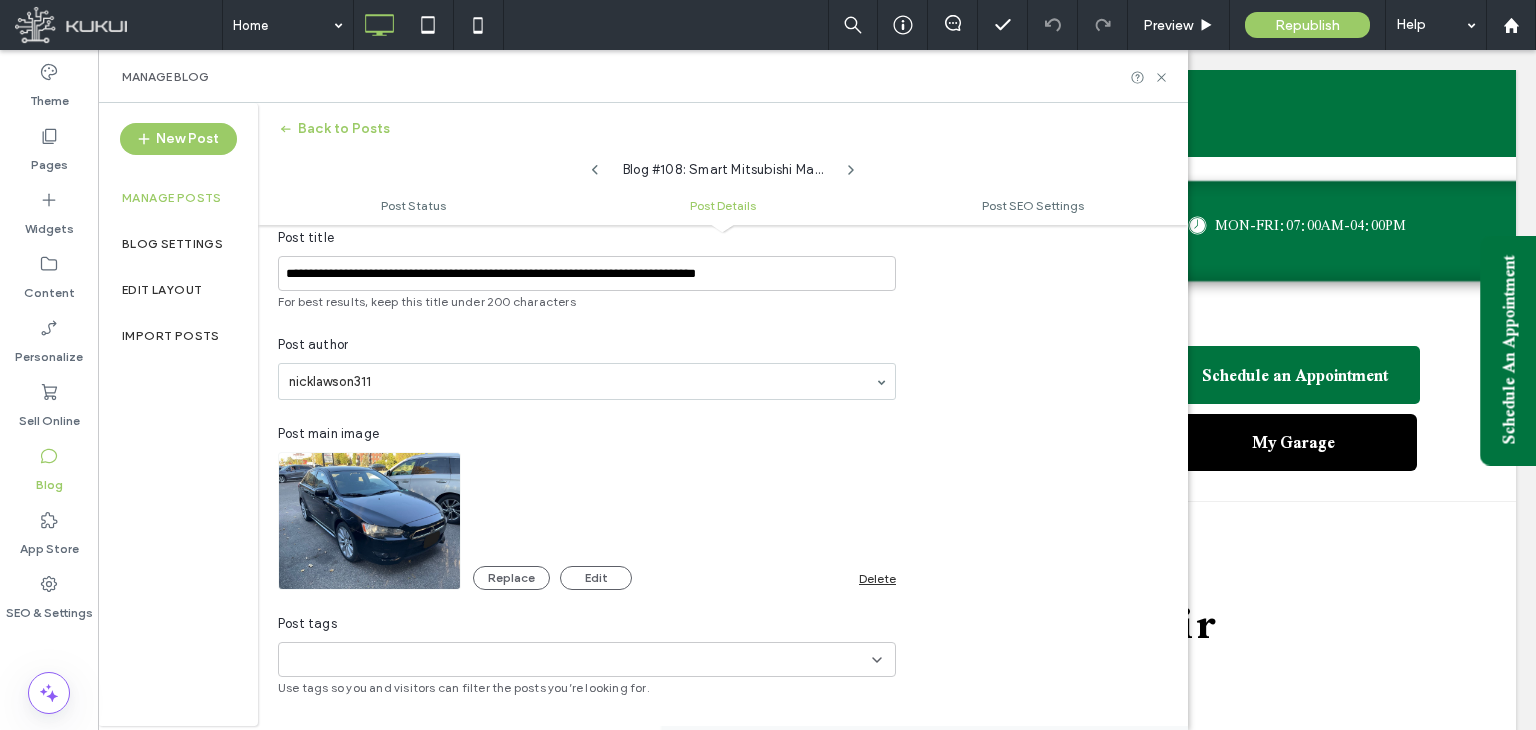 scroll, scrollTop: 452, scrollLeft: 0, axis: vertical 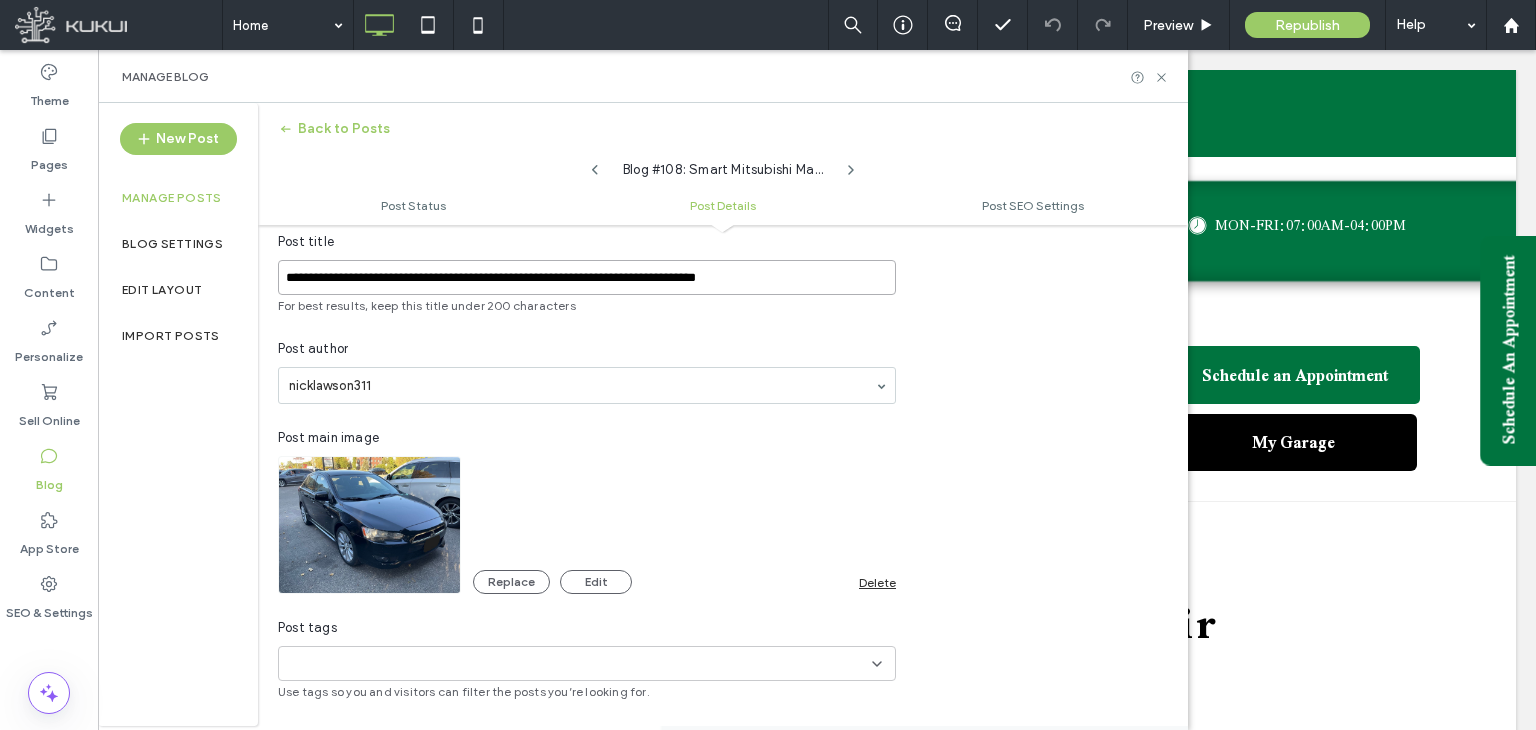 click on "**********" at bounding box center [587, 277] 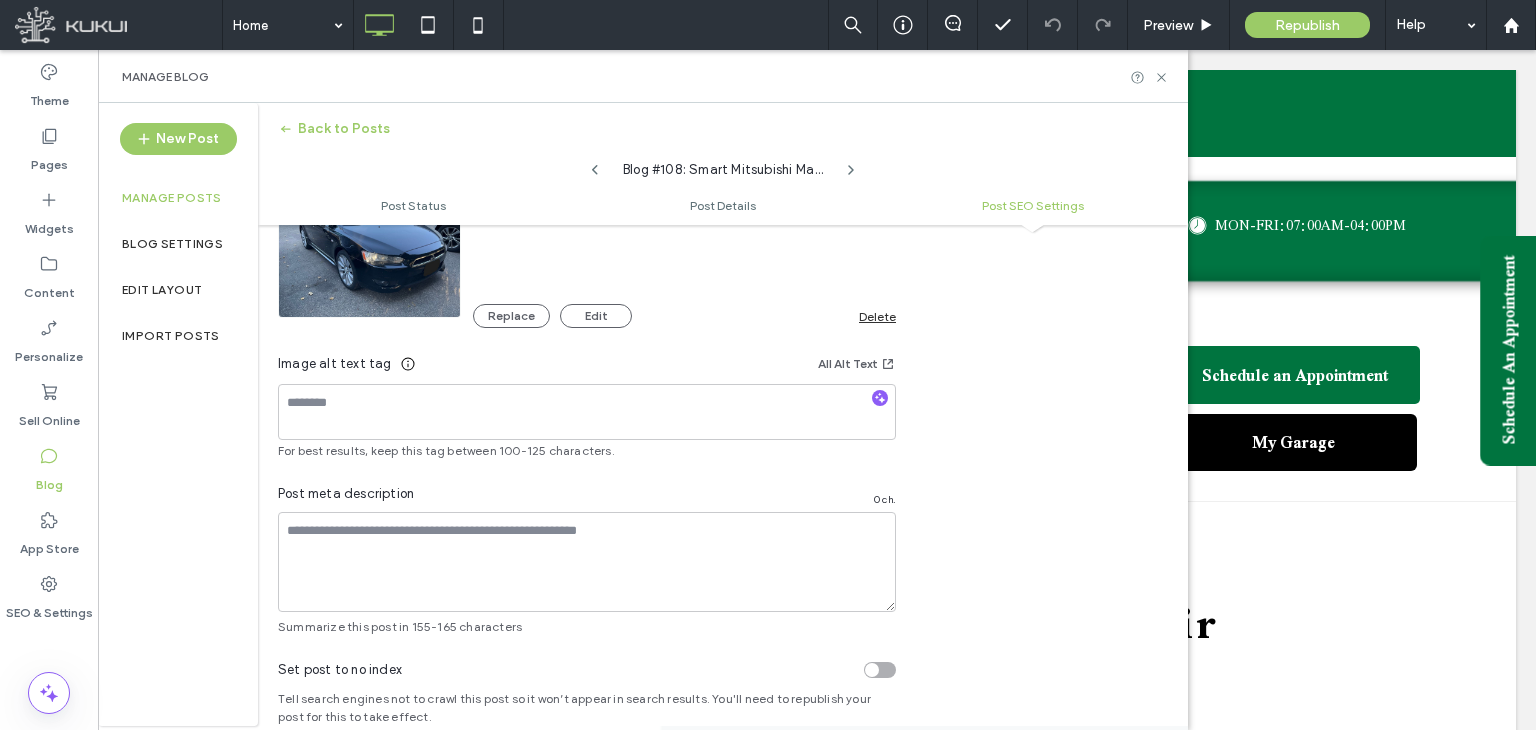 scroll, scrollTop: 1360, scrollLeft: 0, axis: vertical 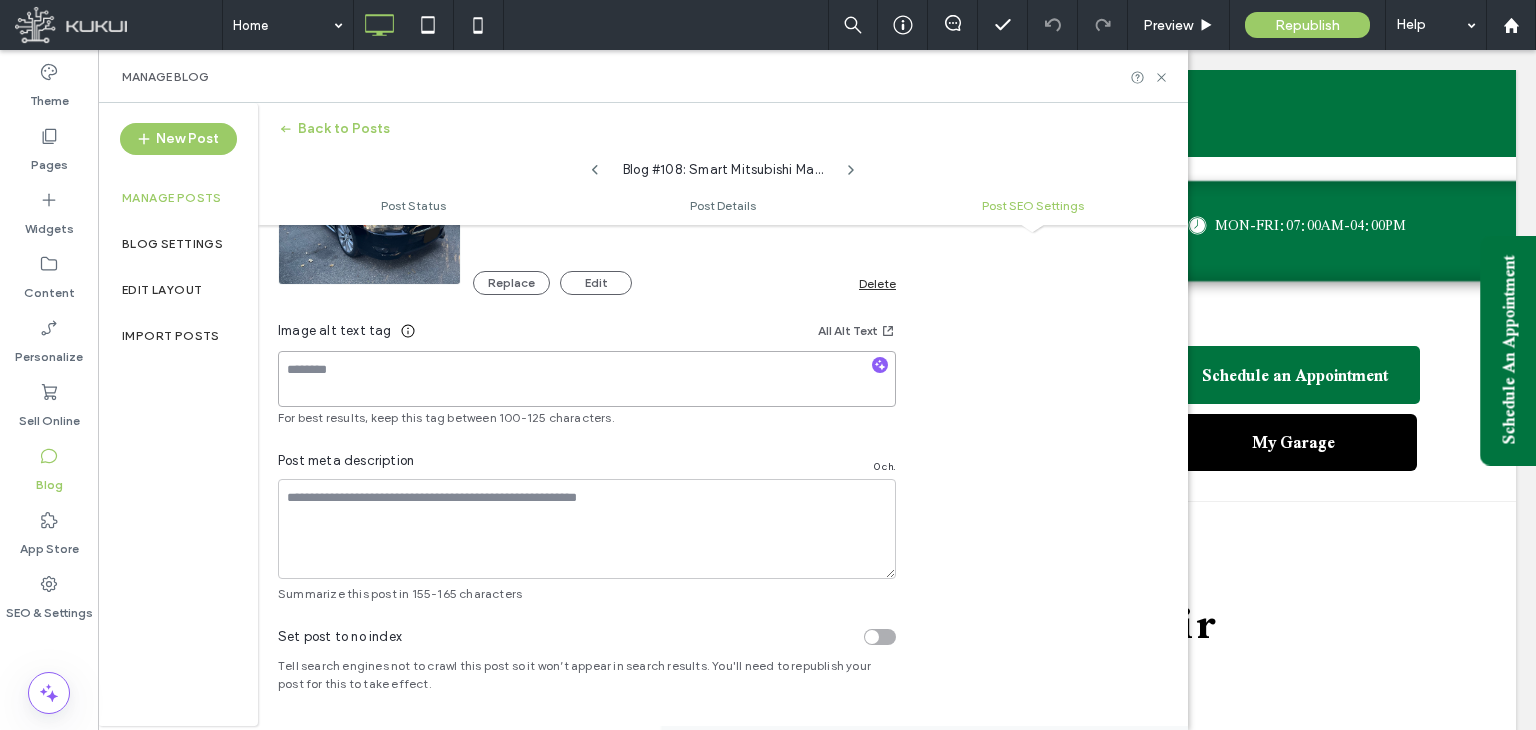 click at bounding box center [587, 379] 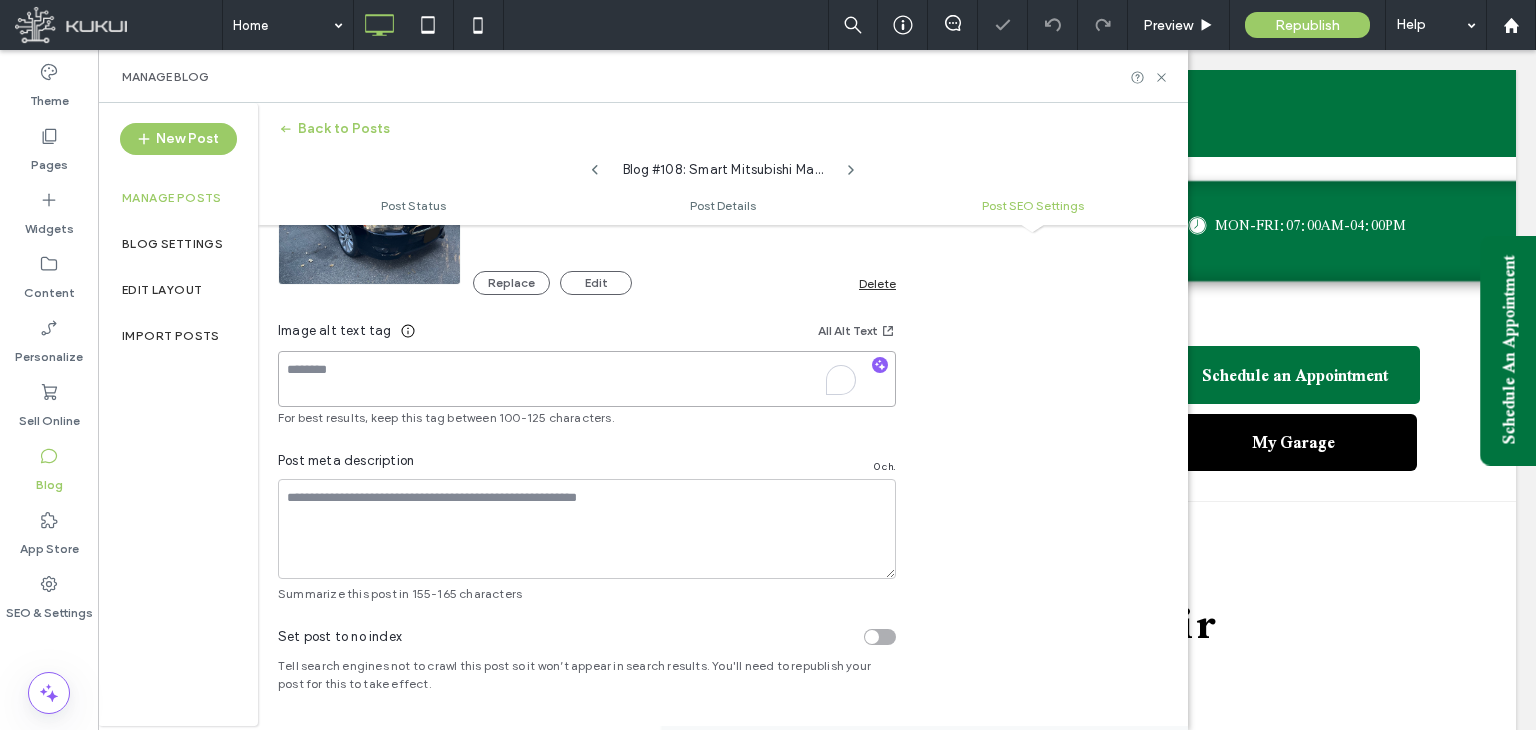 paste on "**********" 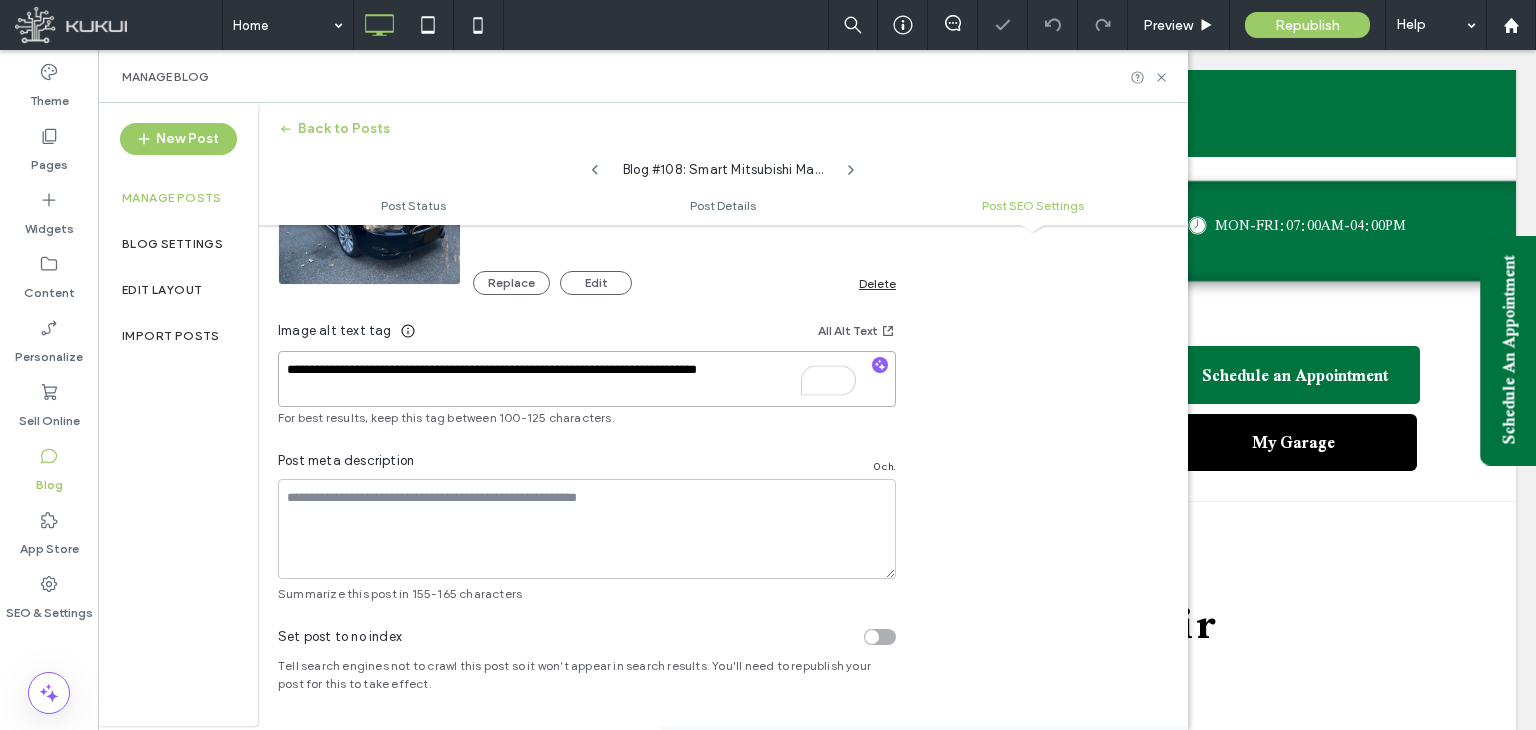 type on "**********" 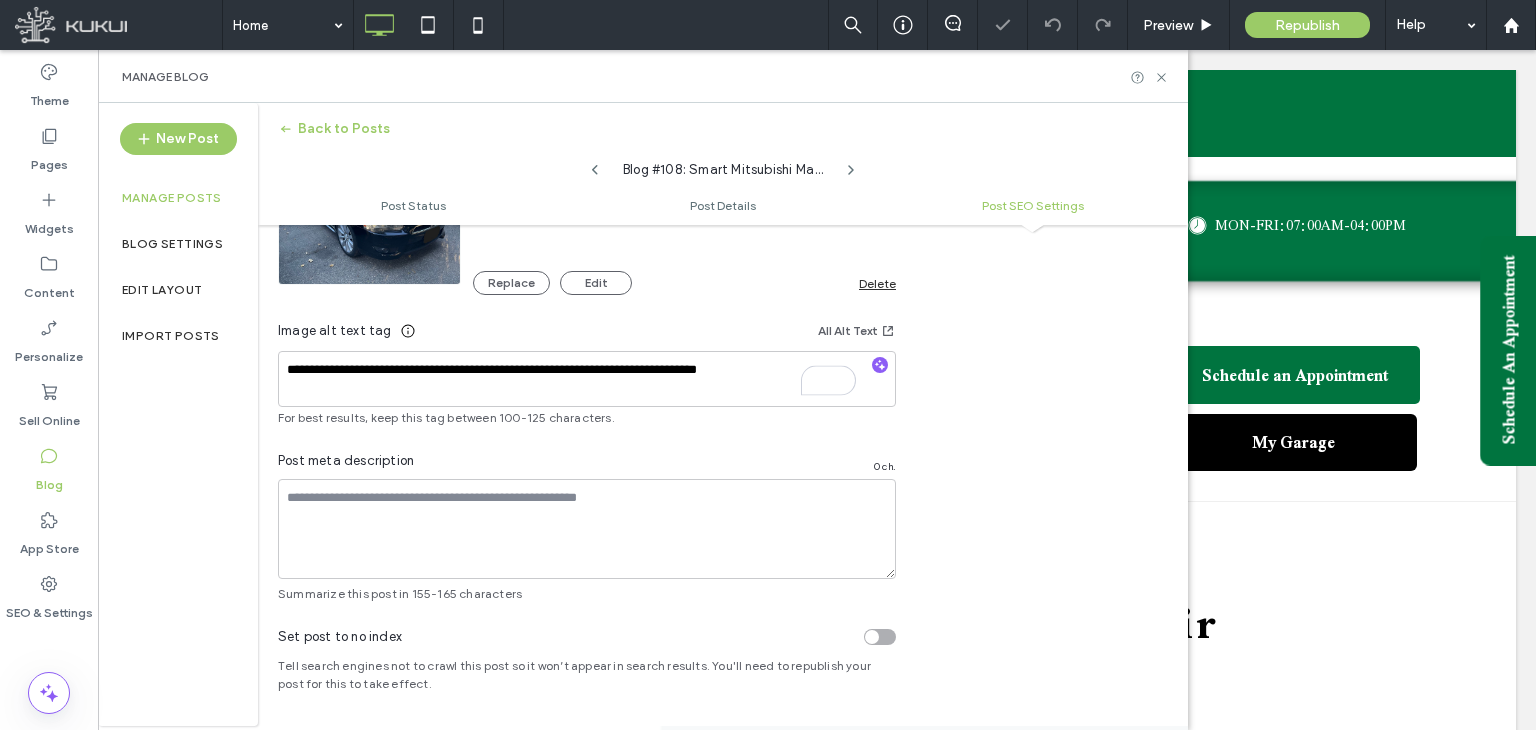 click at bounding box center [768, 365] 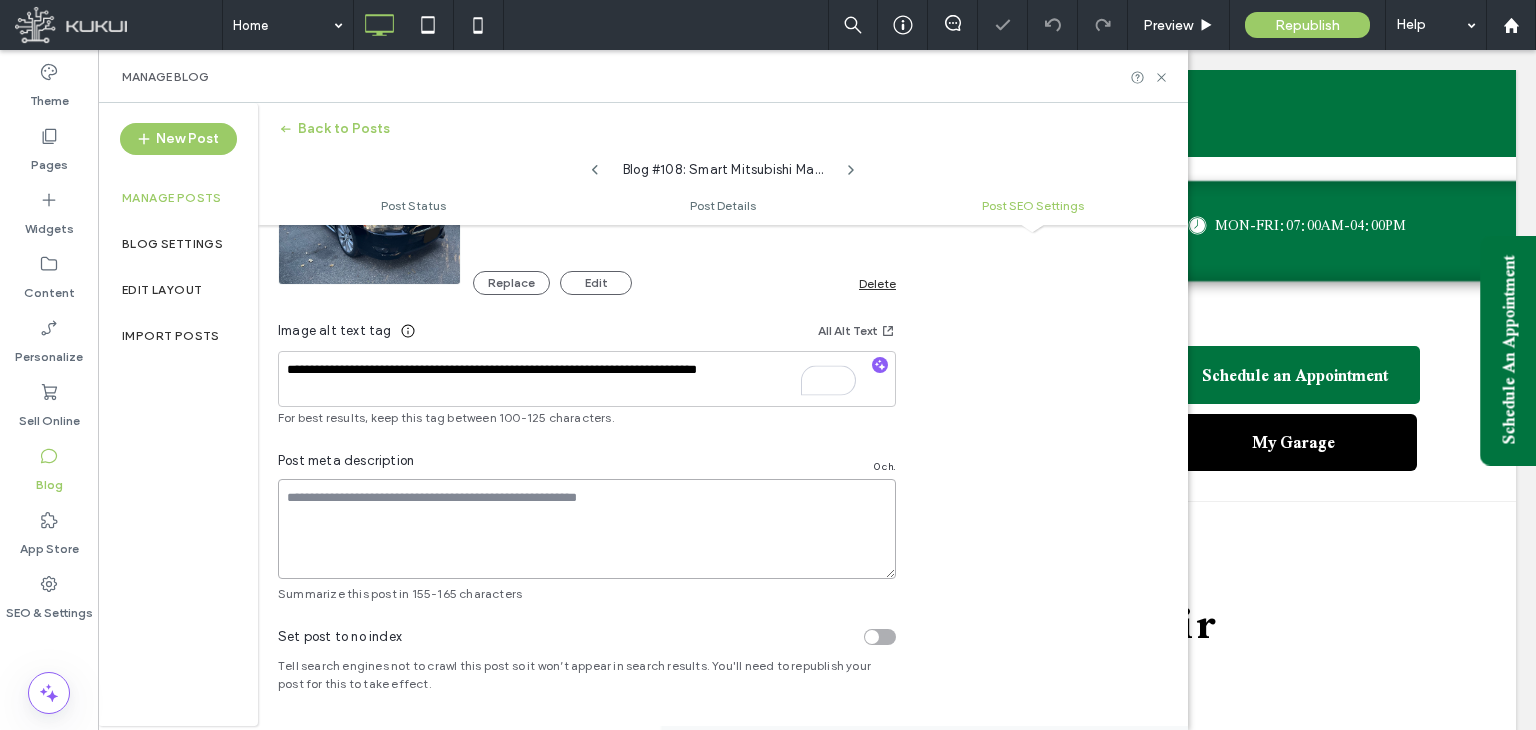 click at bounding box center [587, 529] 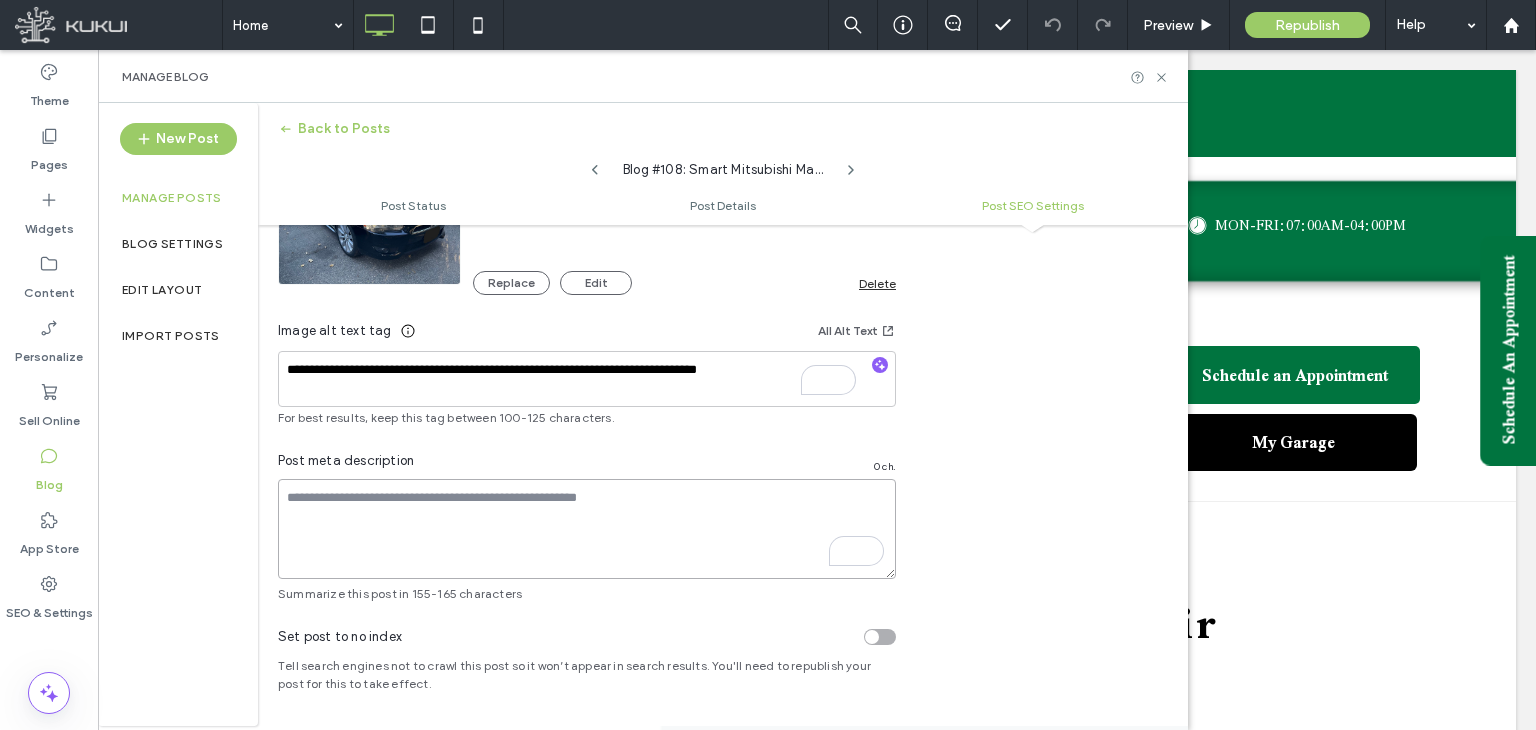 click at bounding box center (587, 529) 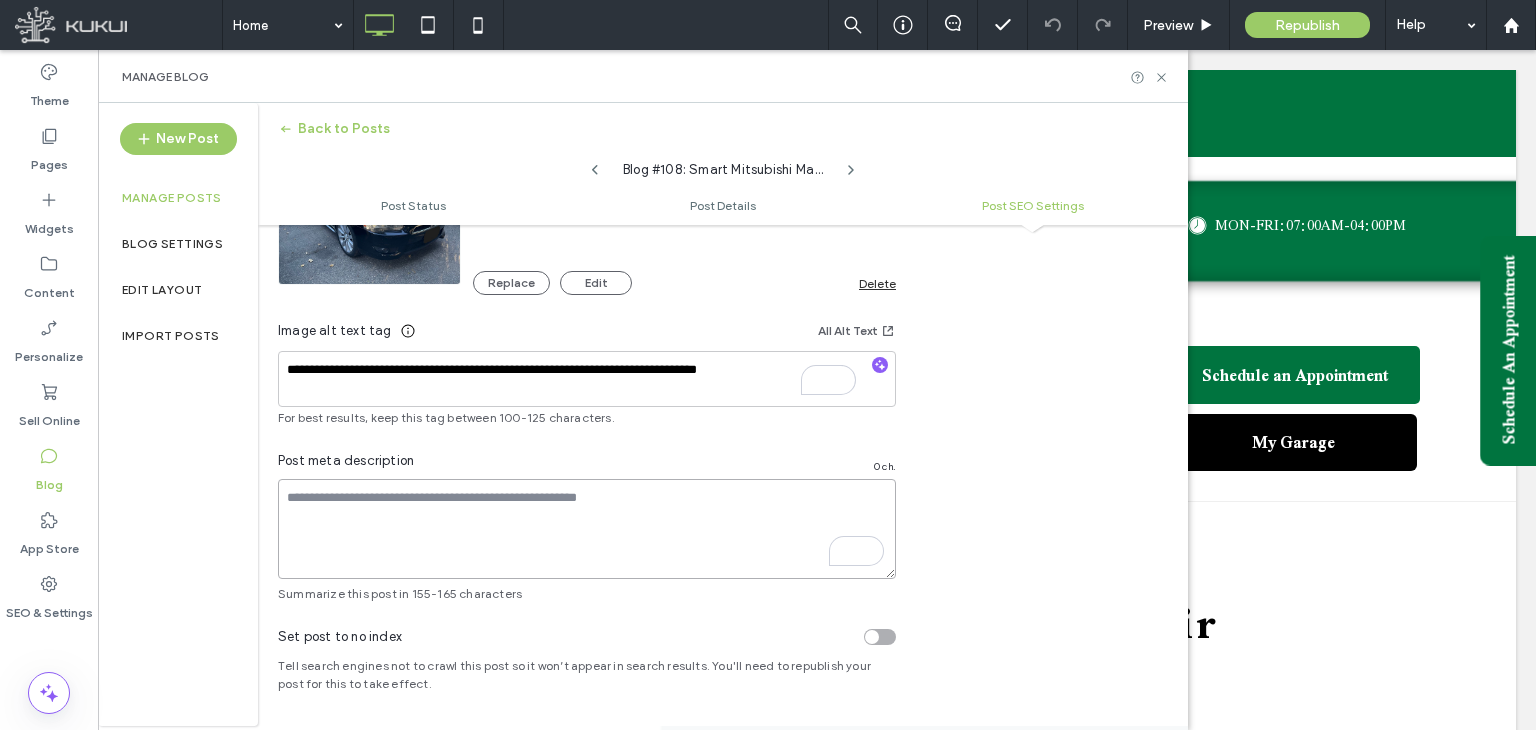 type on "**********" 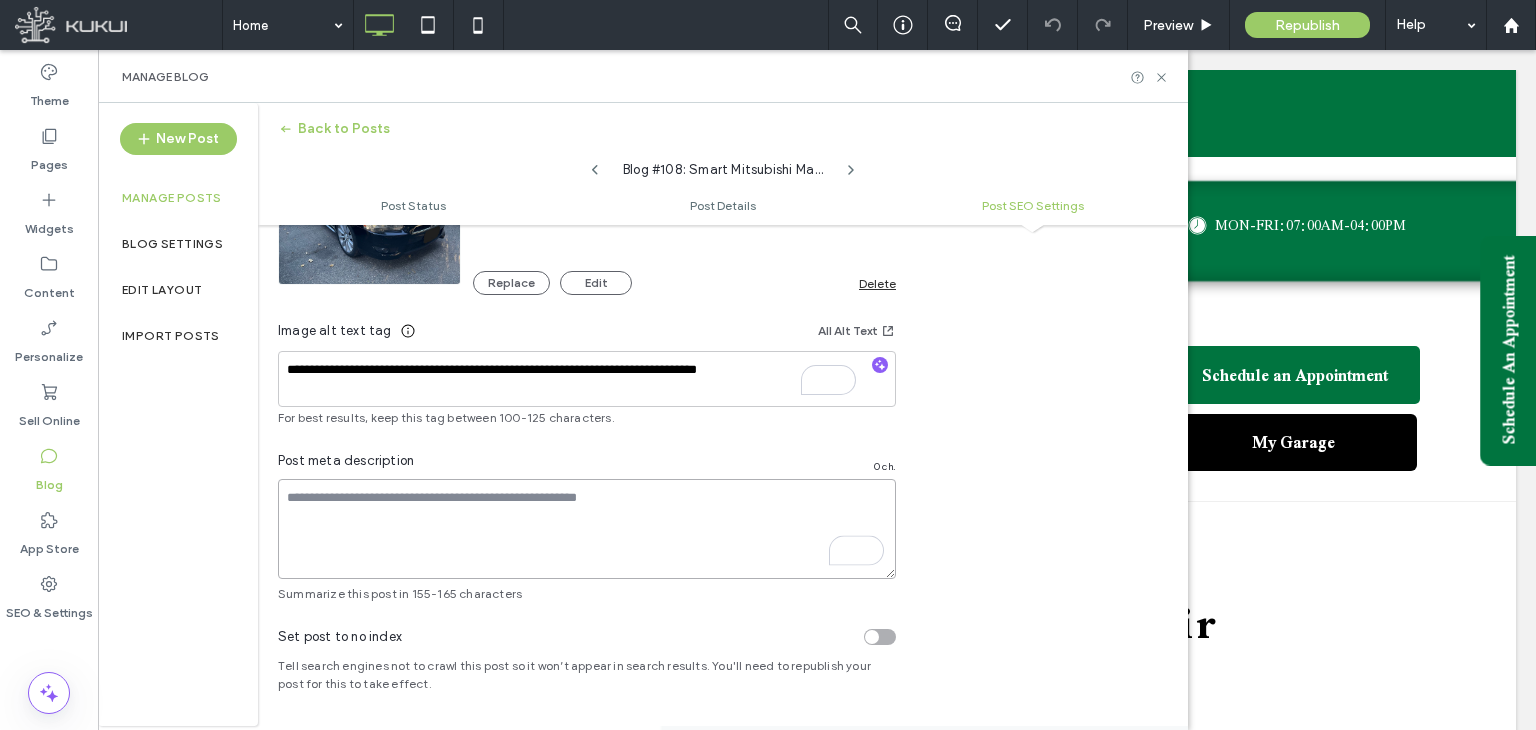 click at bounding box center [587, 529] 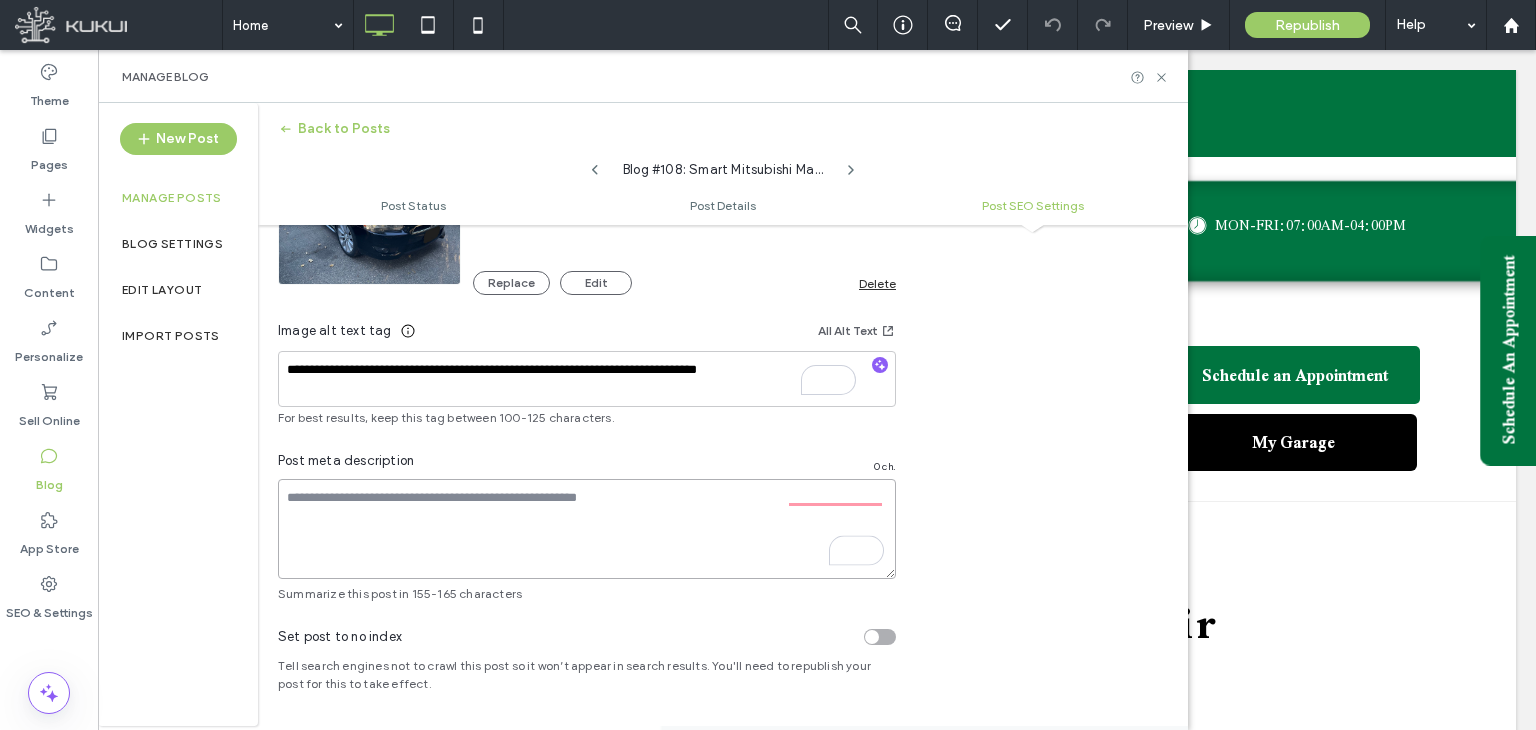 paste on "**********" 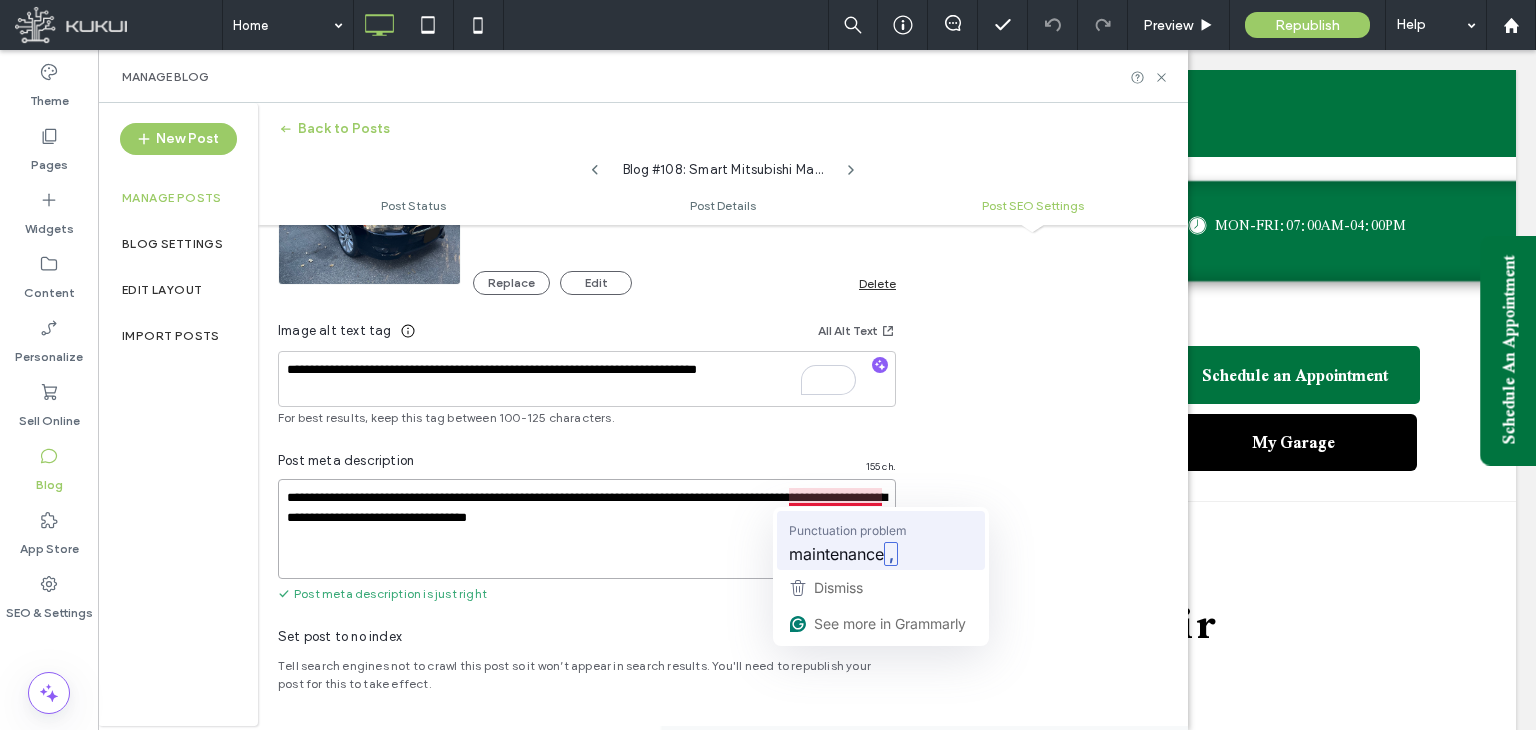 type on "**********" 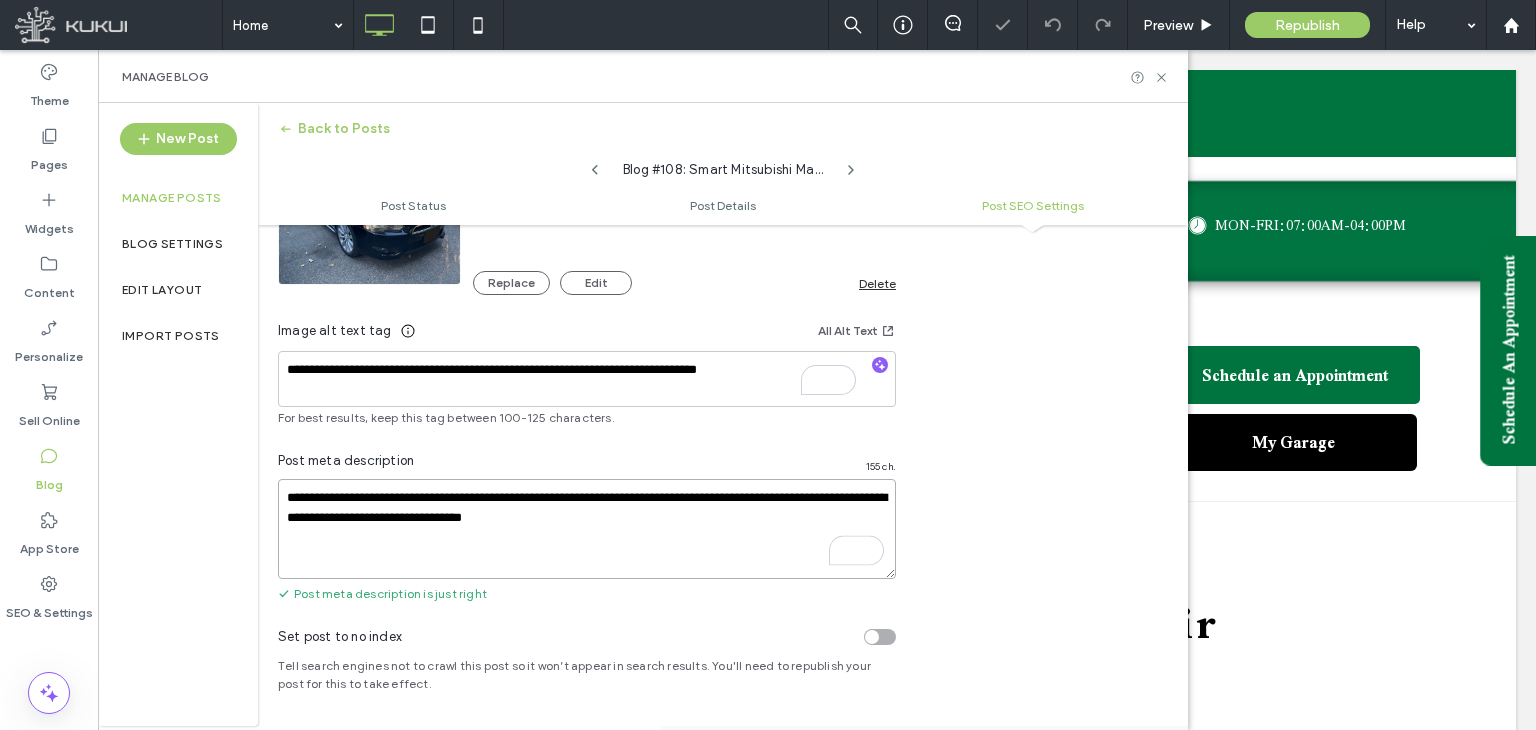 click on "**********" at bounding box center [587, 529] 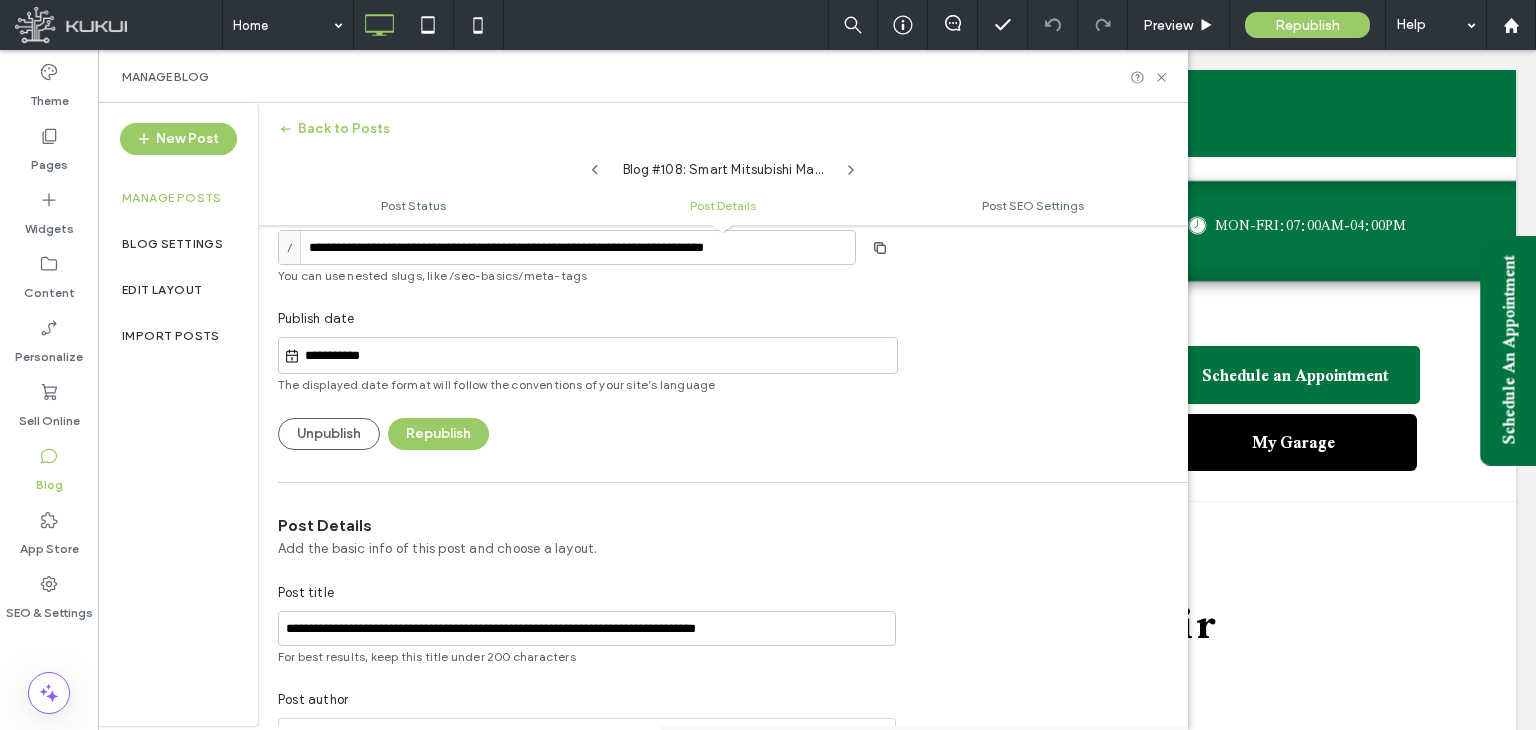 scroll, scrollTop: 0, scrollLeft: 0, axis: both 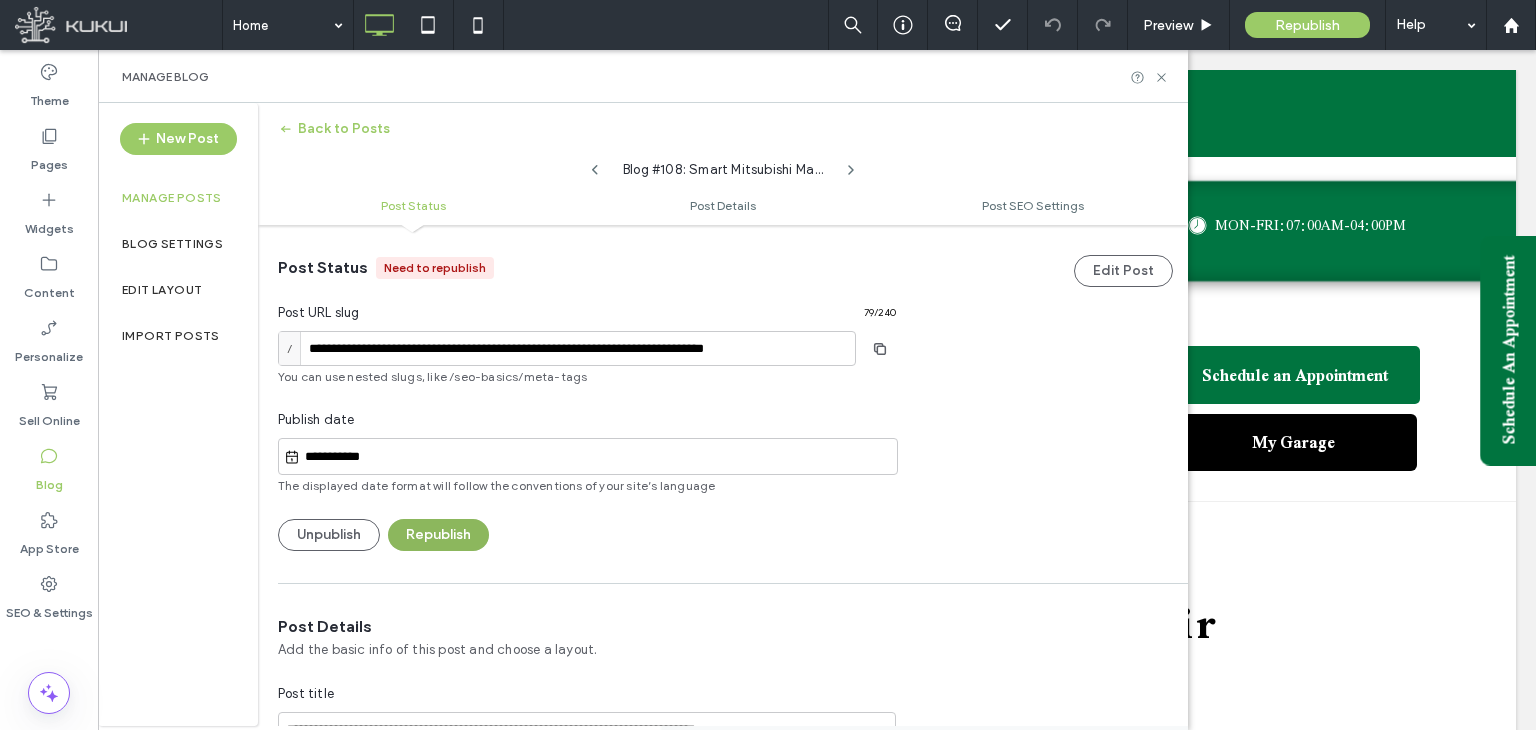 click on "Republish" at bounding box center [438, 535] 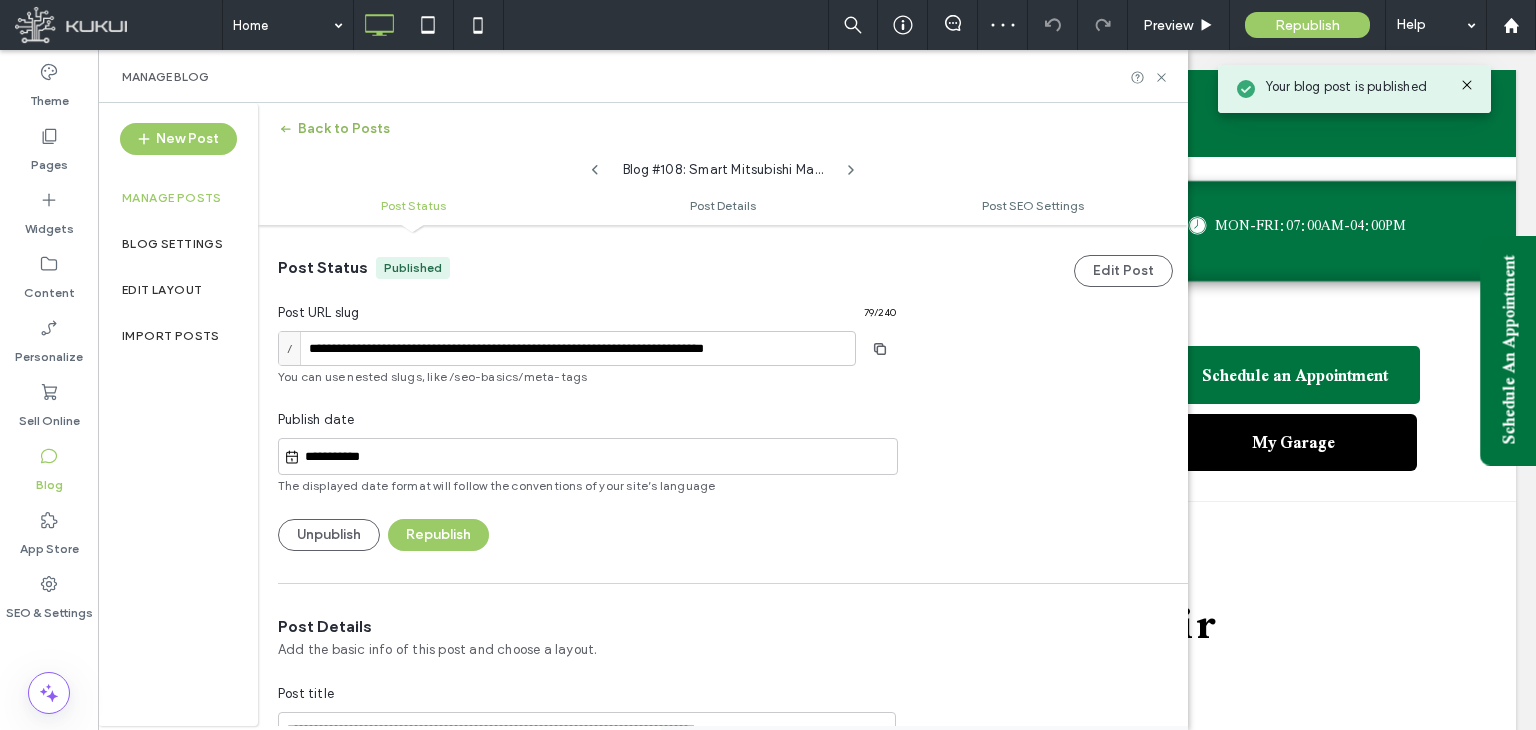 click 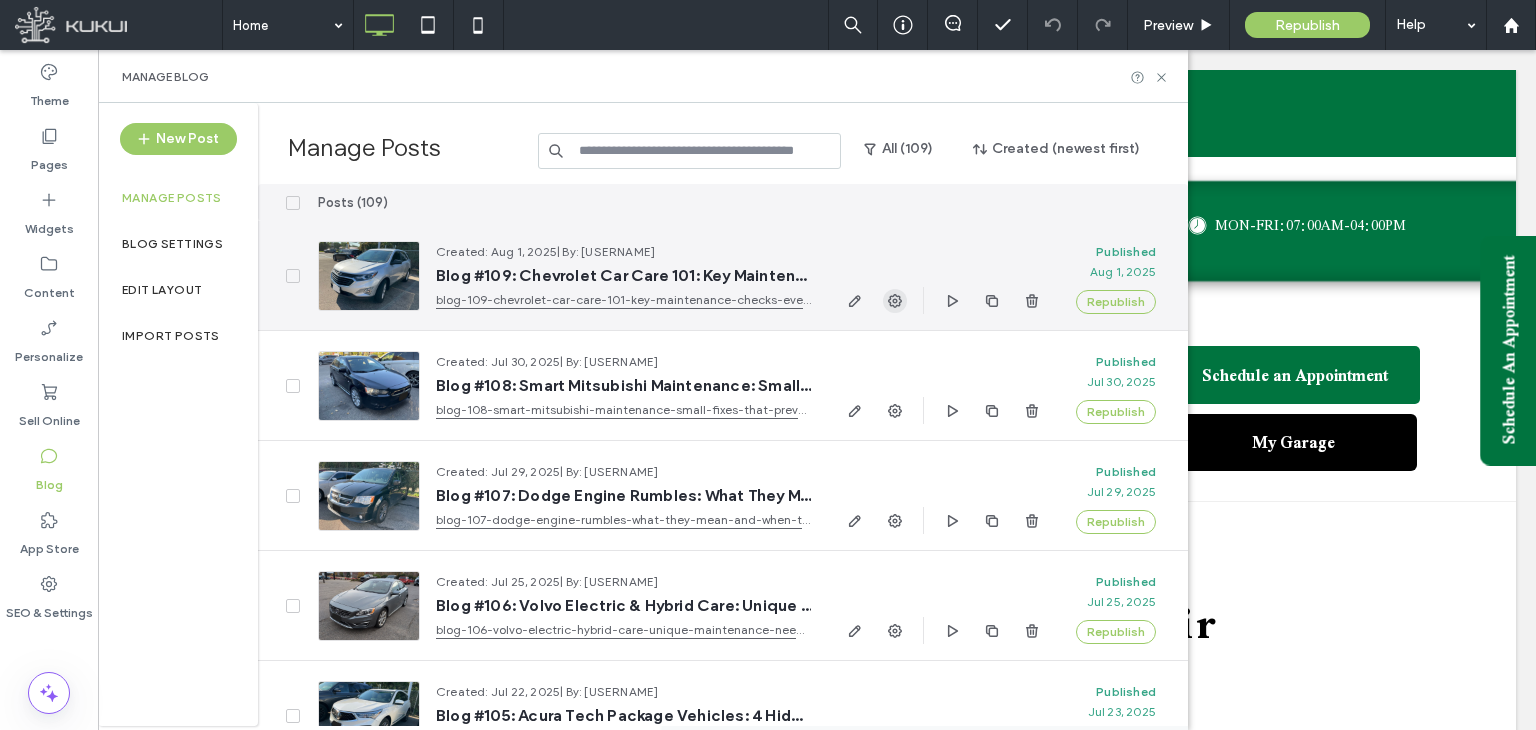 click 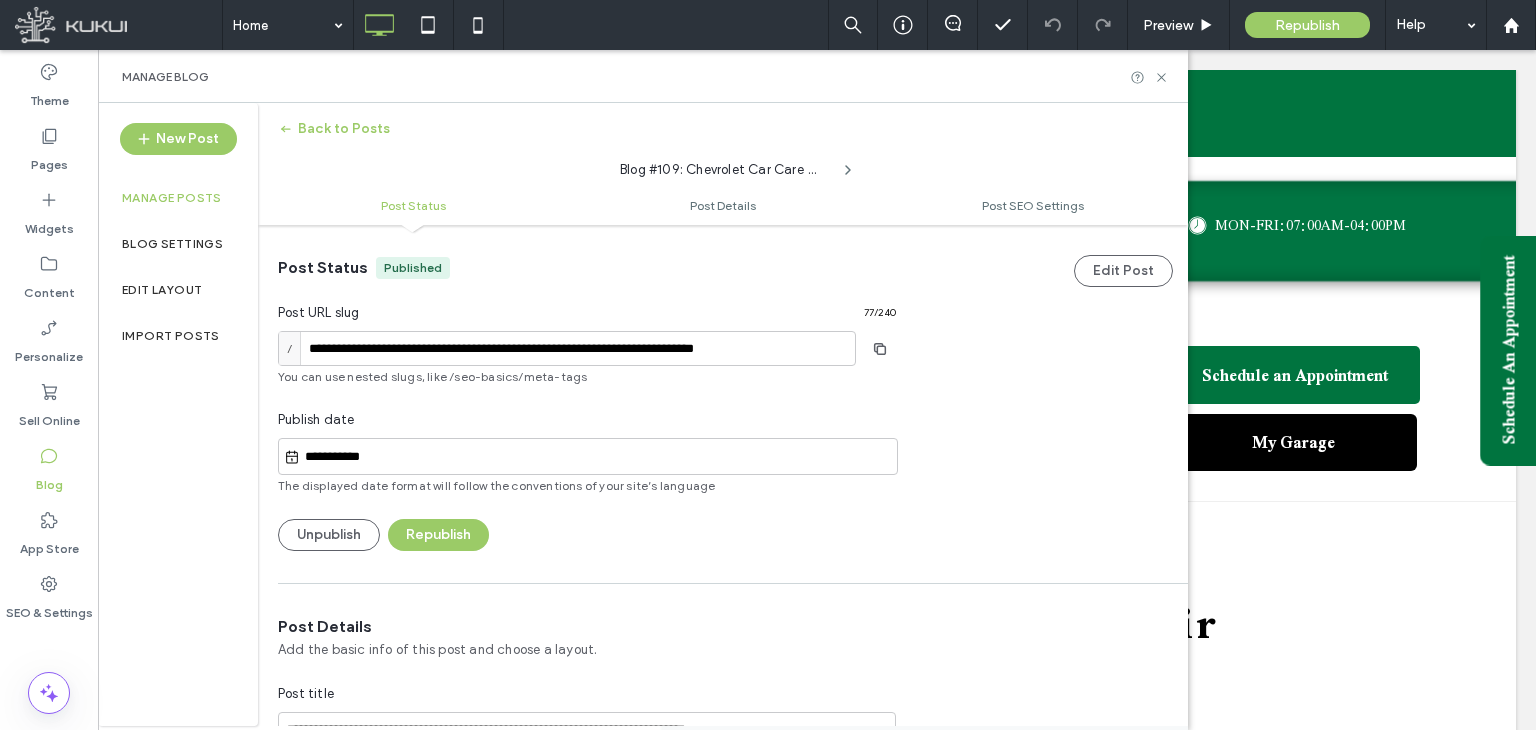 scroll, scrollTop: 0, scrollLeft: 0, axis: both 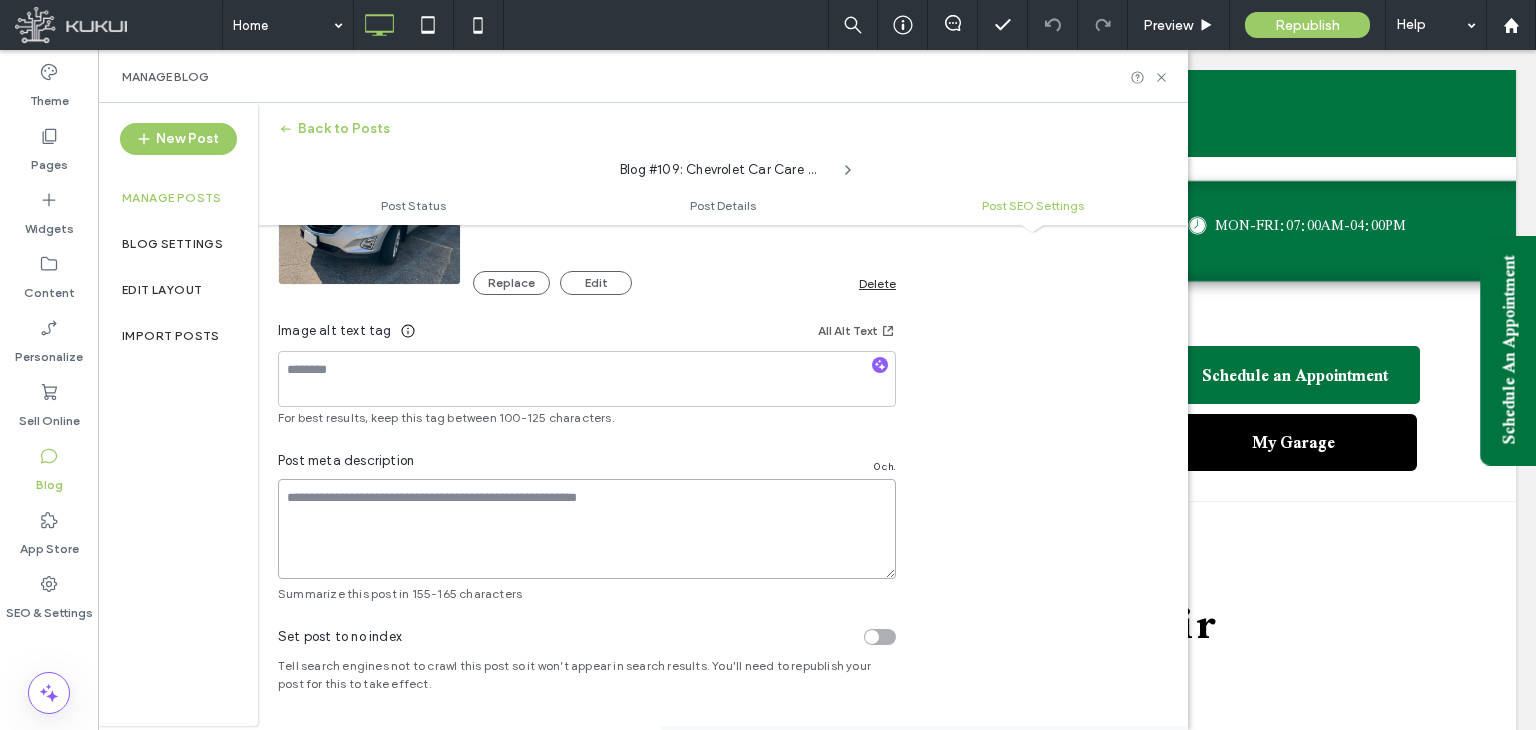 click at bounding box center [587, 529] 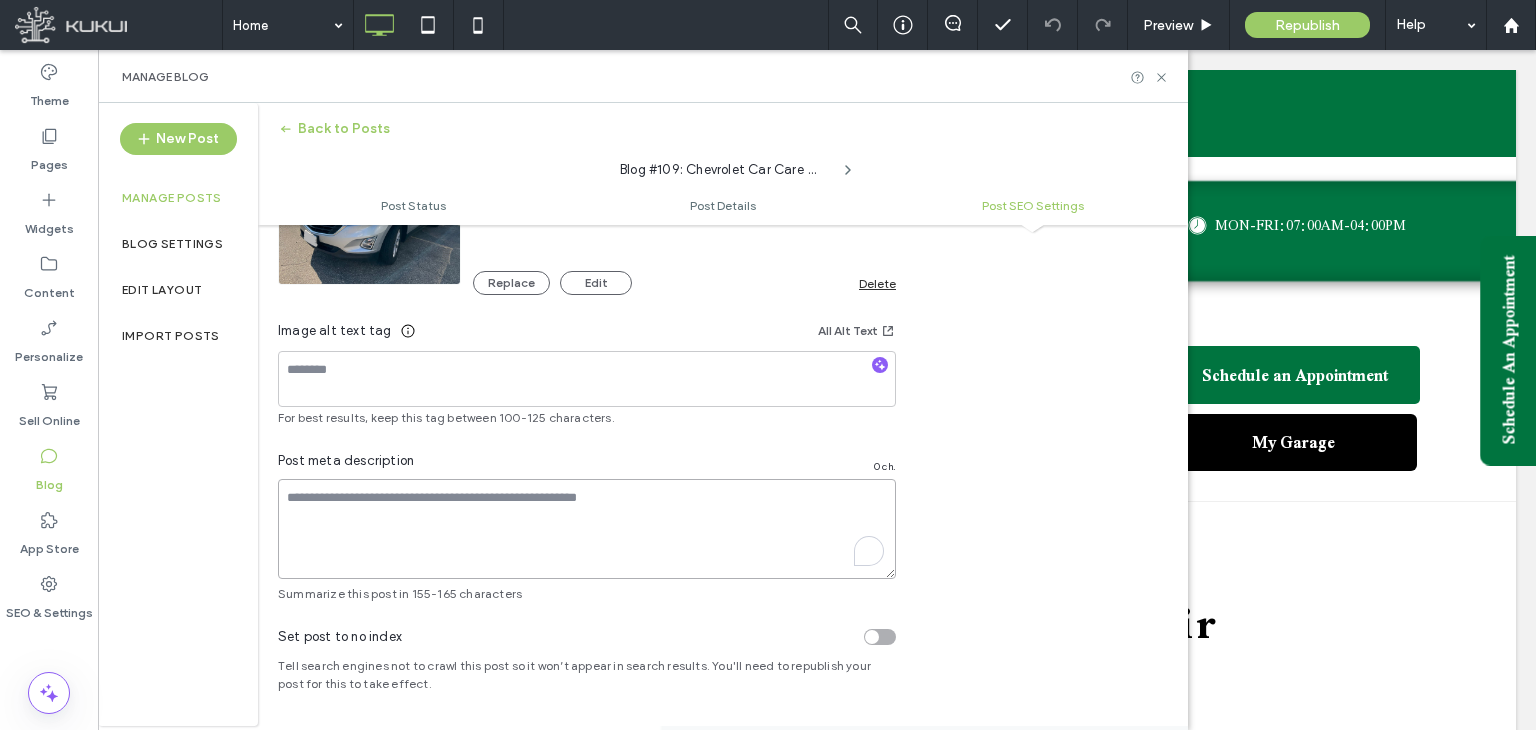 paste on "**********" 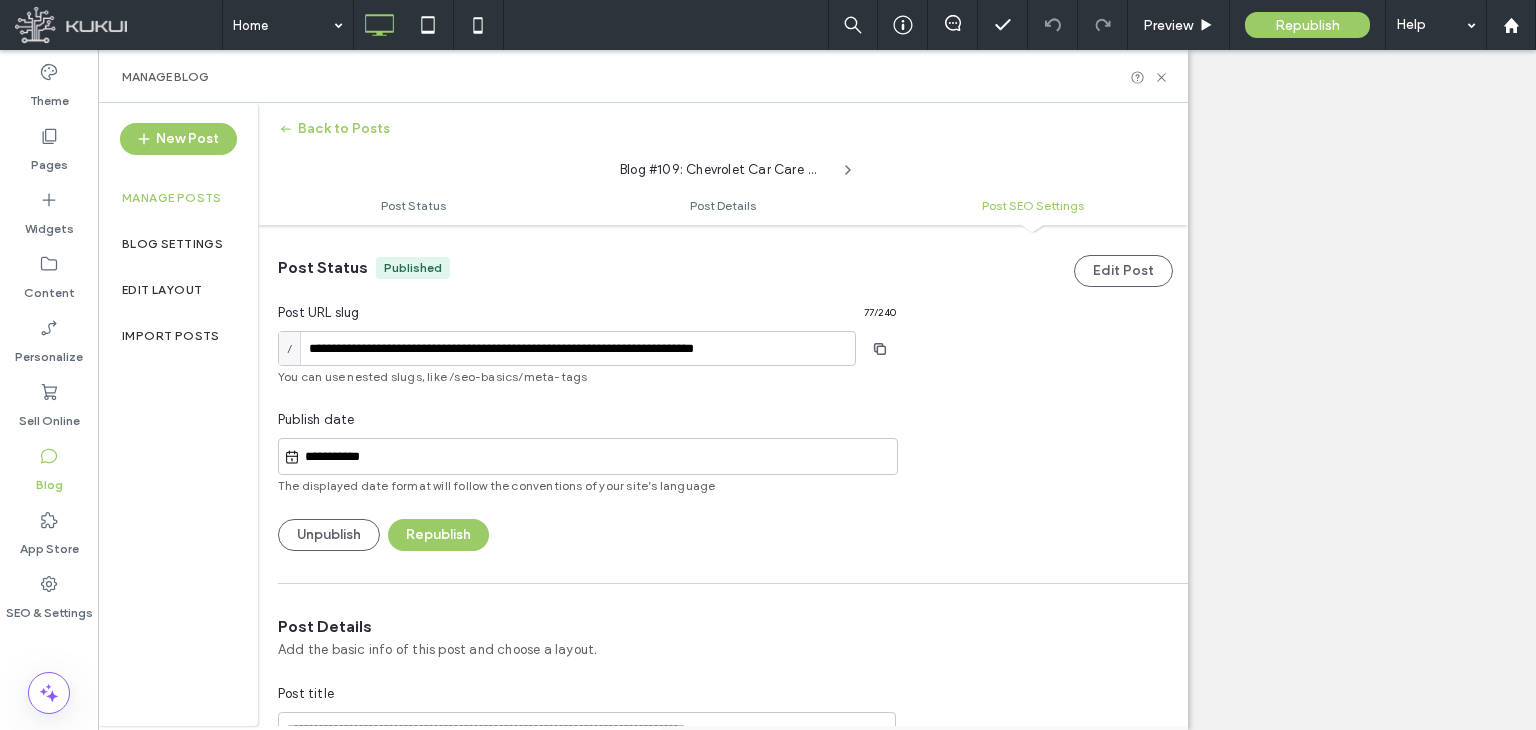 type on "**********" 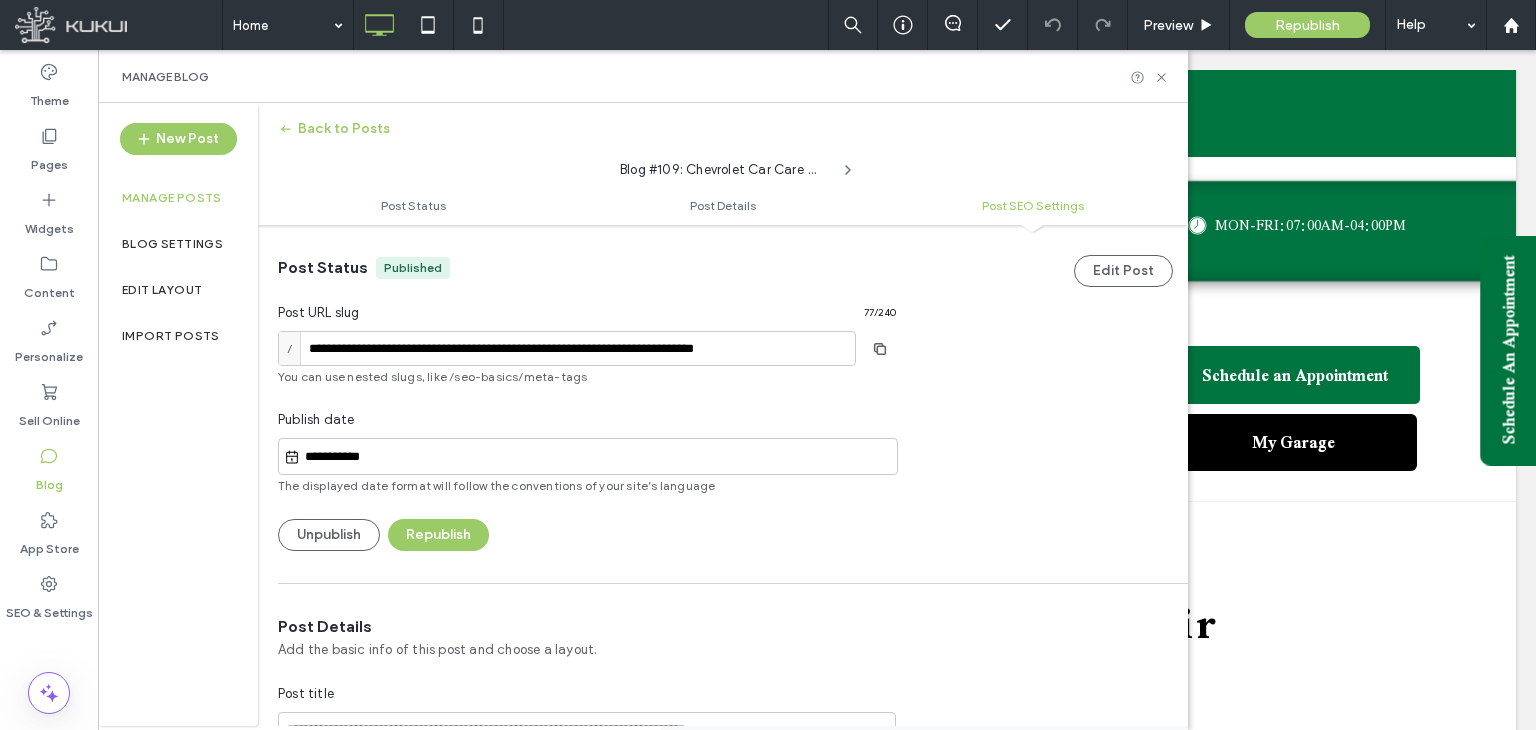 scroll, scrollTop: 0, scrollLeft: 0, axis: both 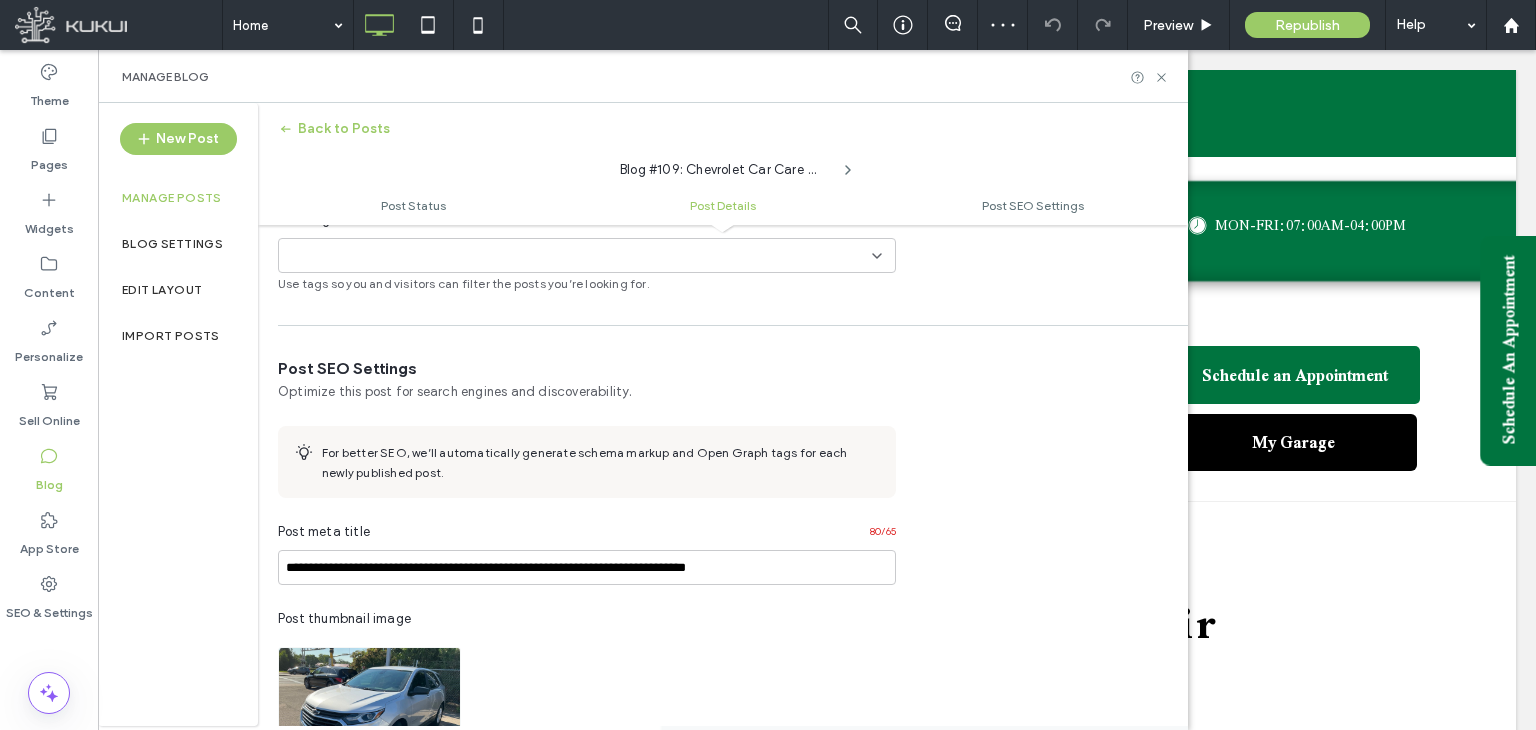 click on "**********" at bounding box center [587, 730] 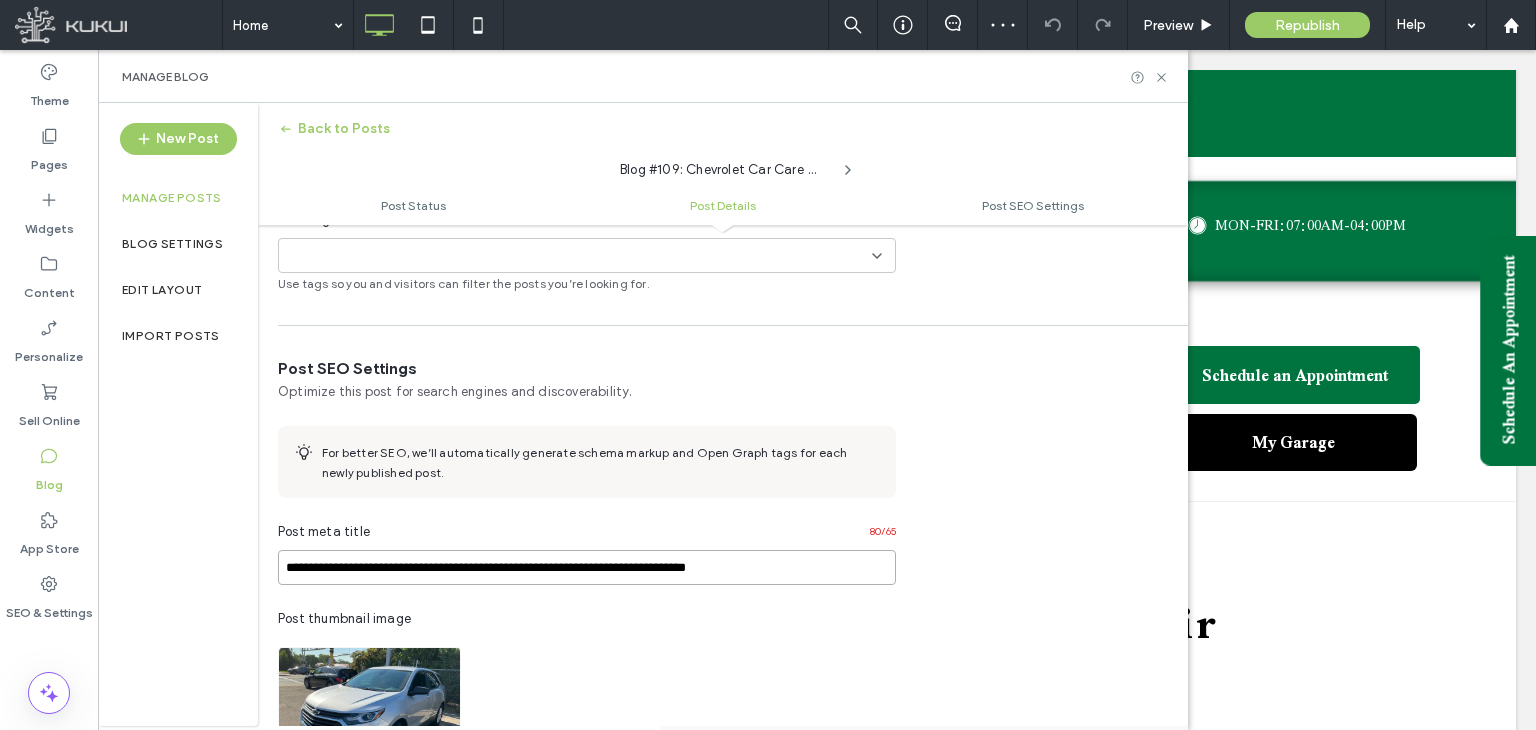 click on "**********" at bounding box center [587, 567] 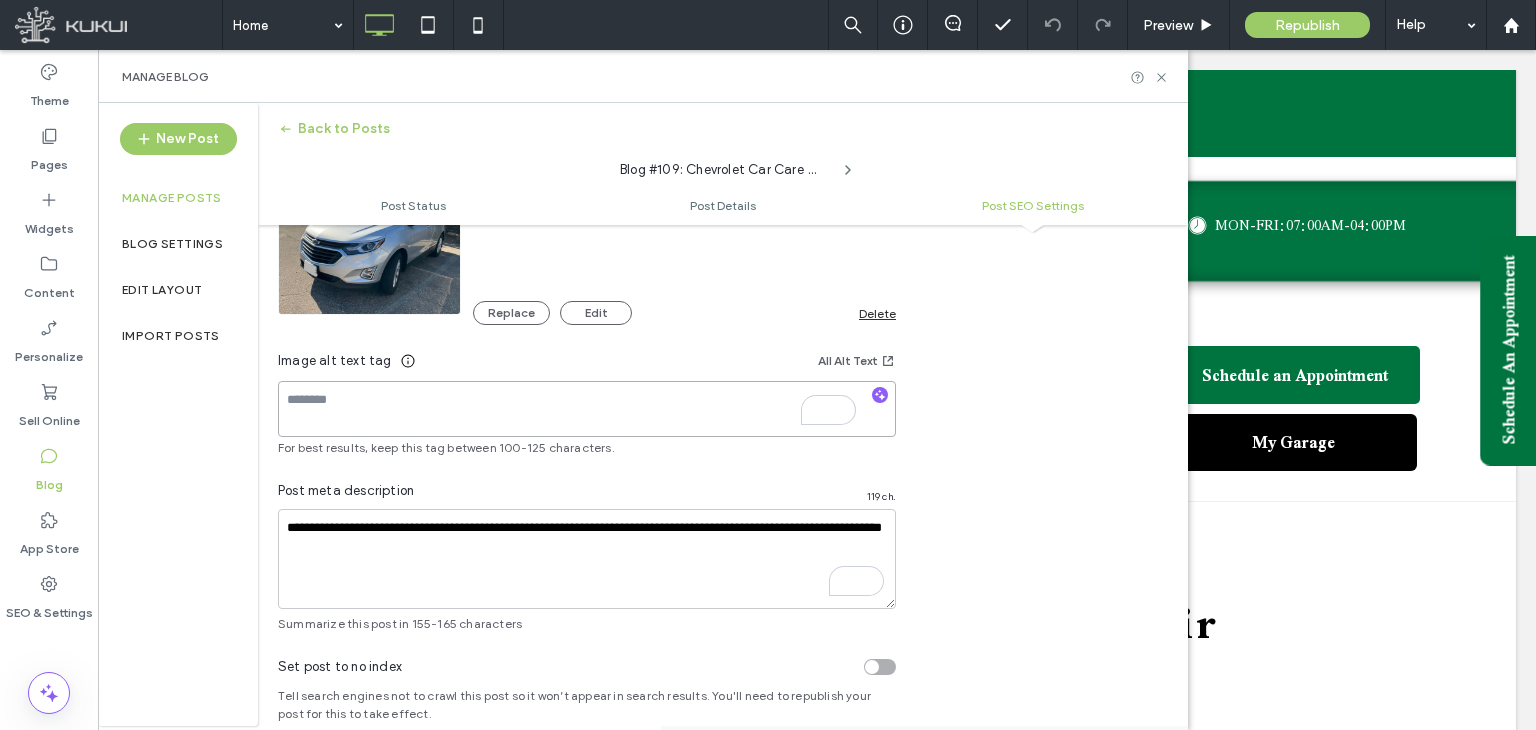 click at bounding box center [587, 409] 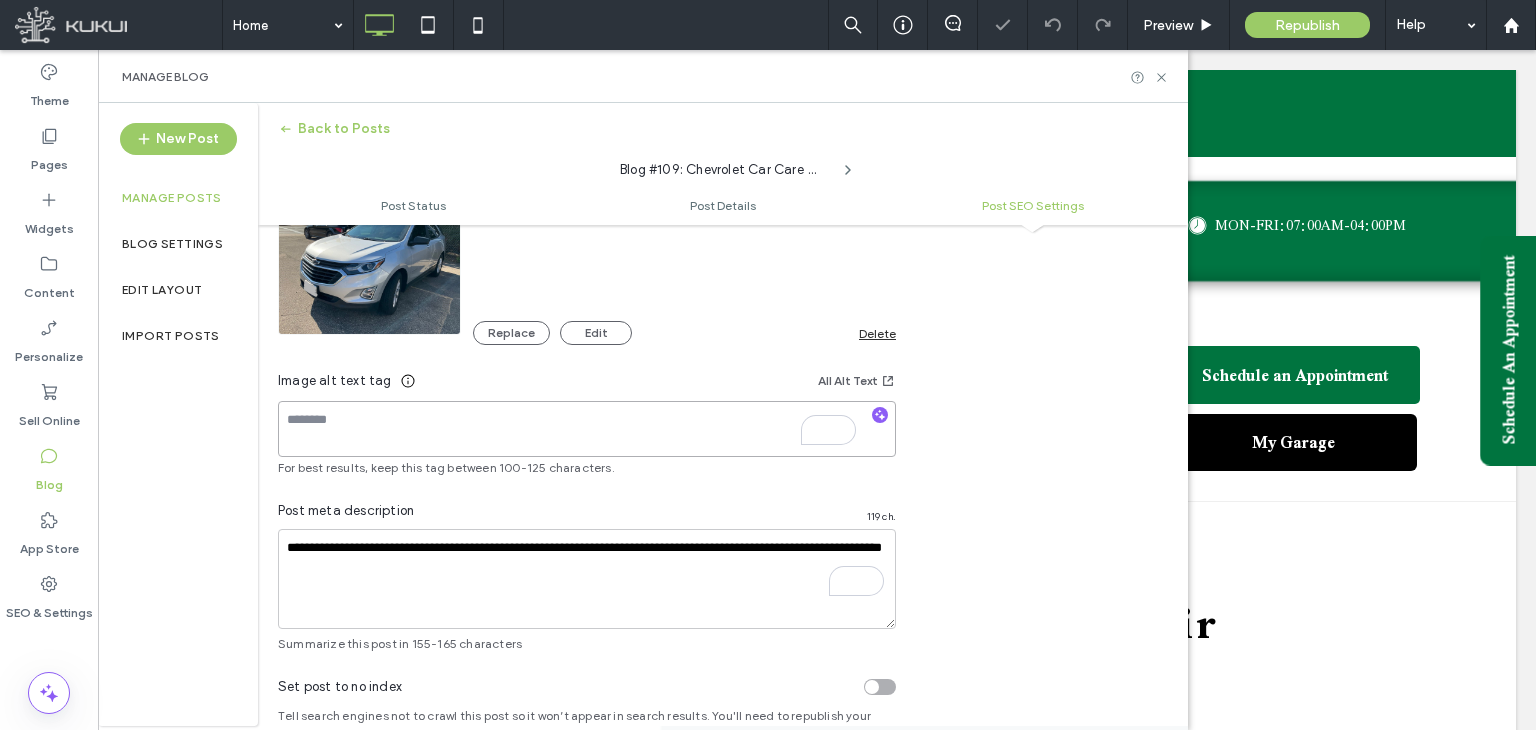 scroll, scrollTop: 1350, scrollLeft: 0, axis: vertical 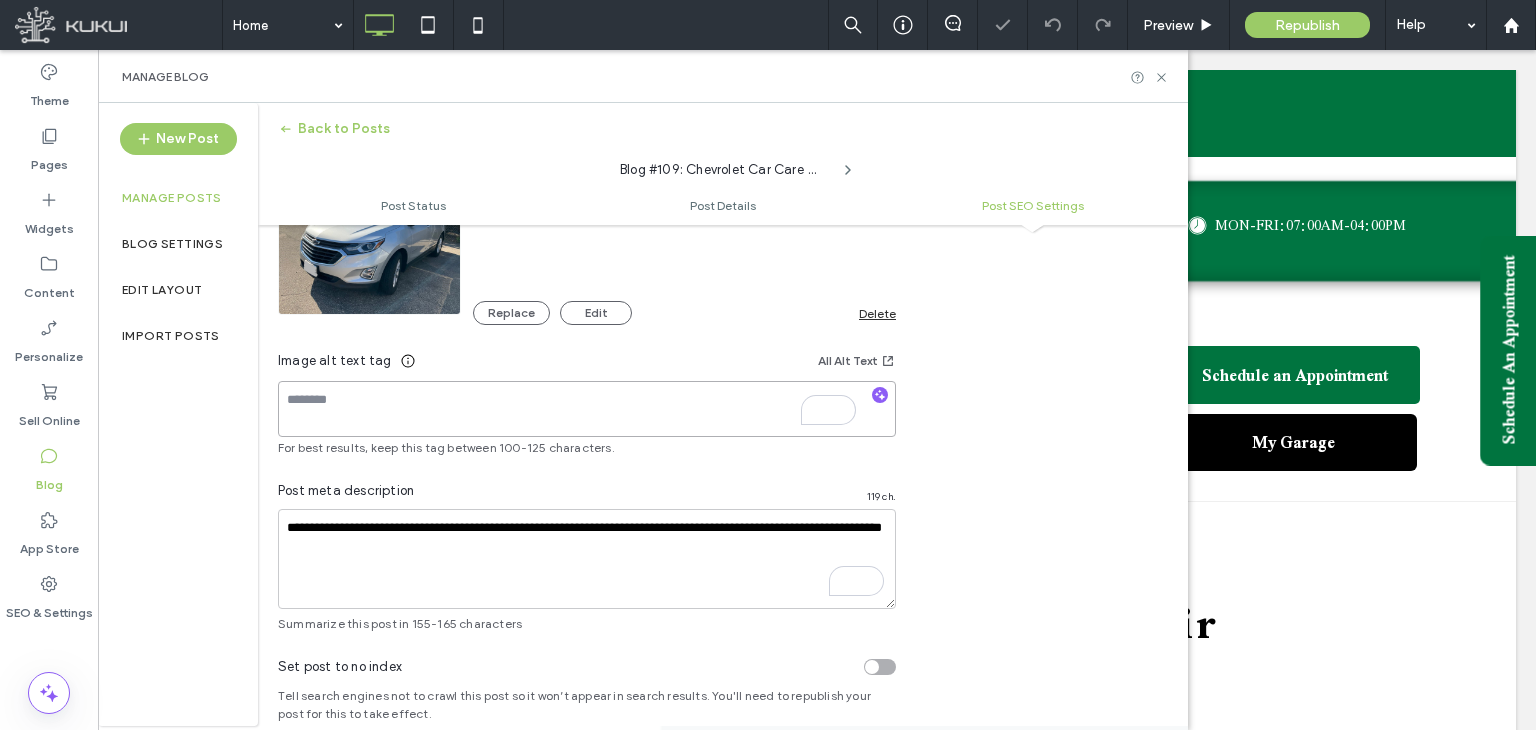 paste on "**********" 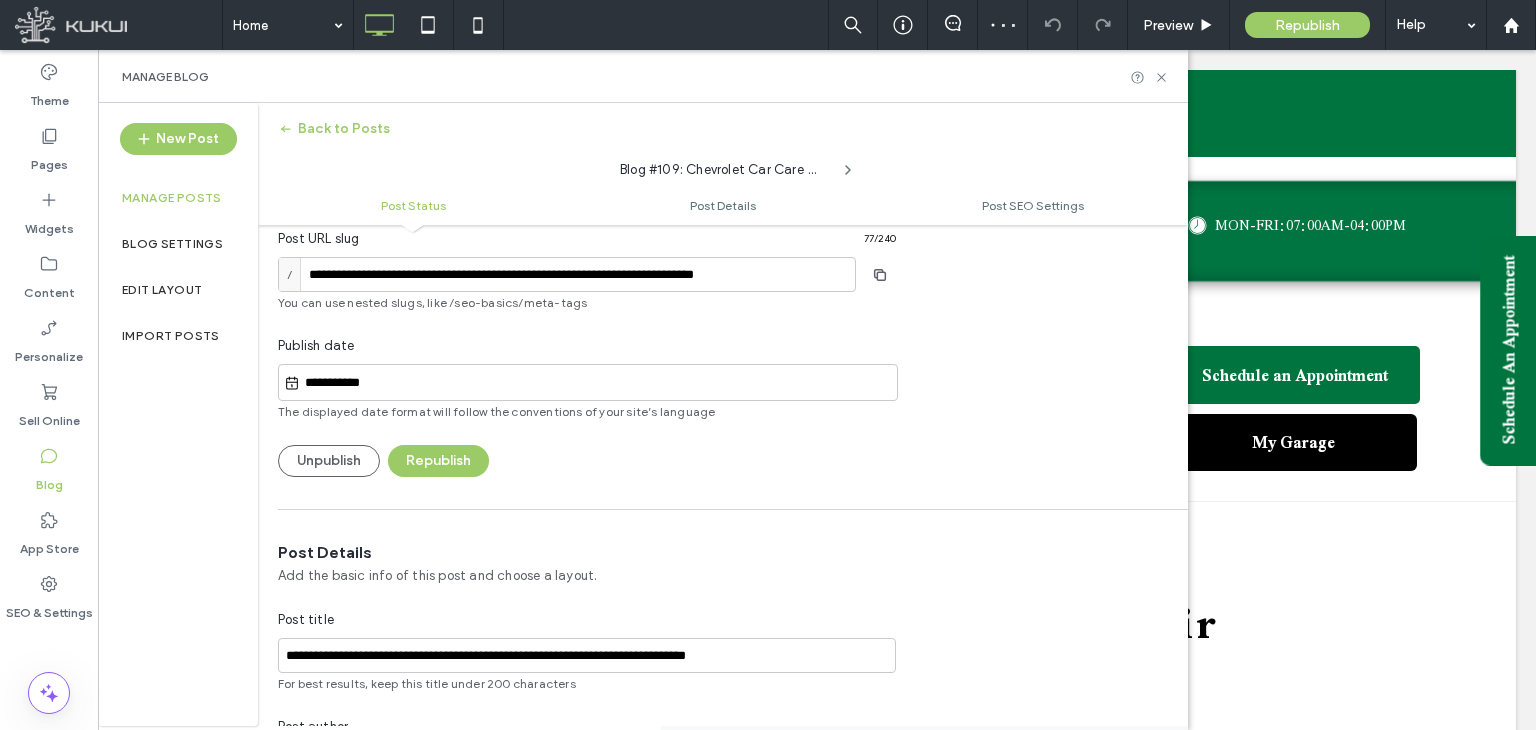 scroll, scrollTop: 0, scrollLeft: 0, axis: both 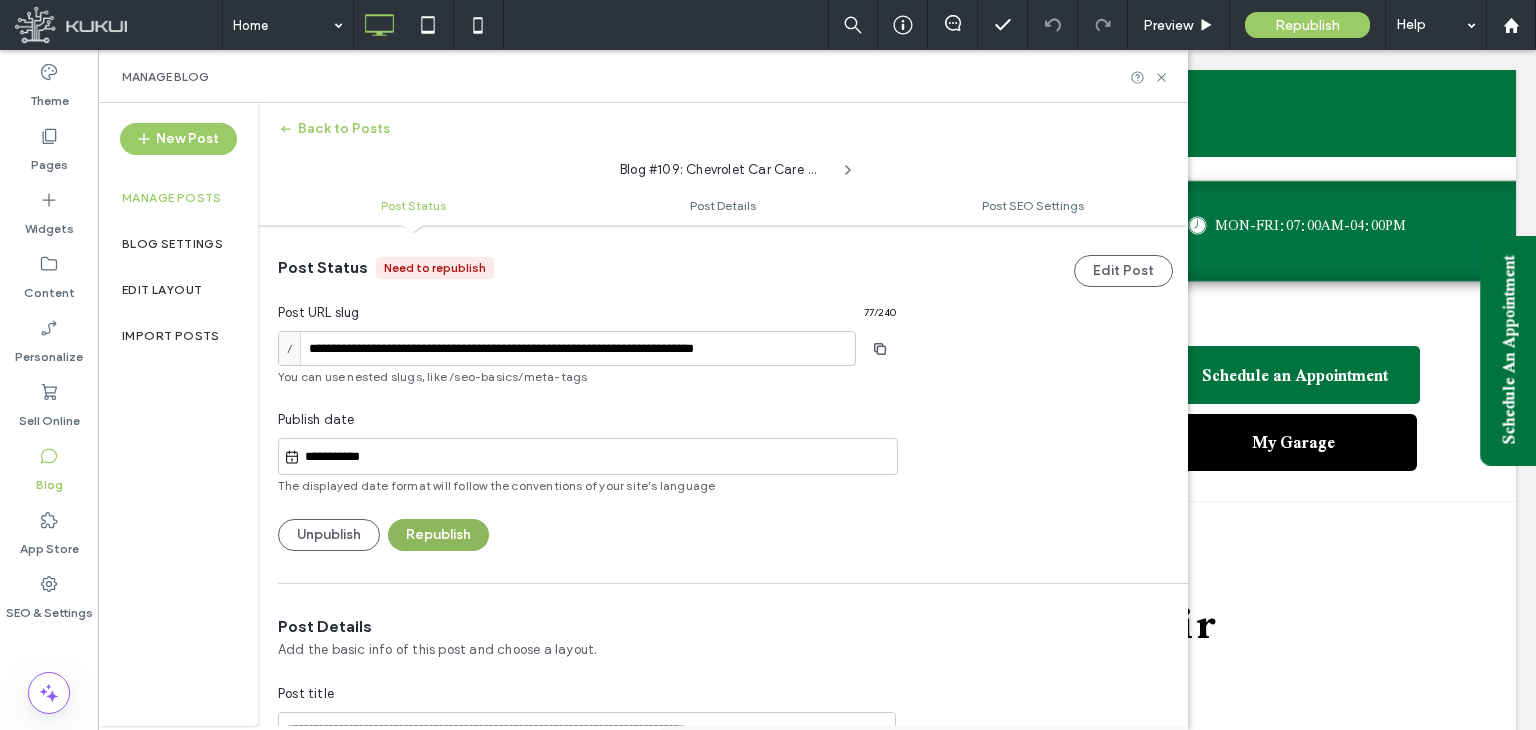 type on "**********" 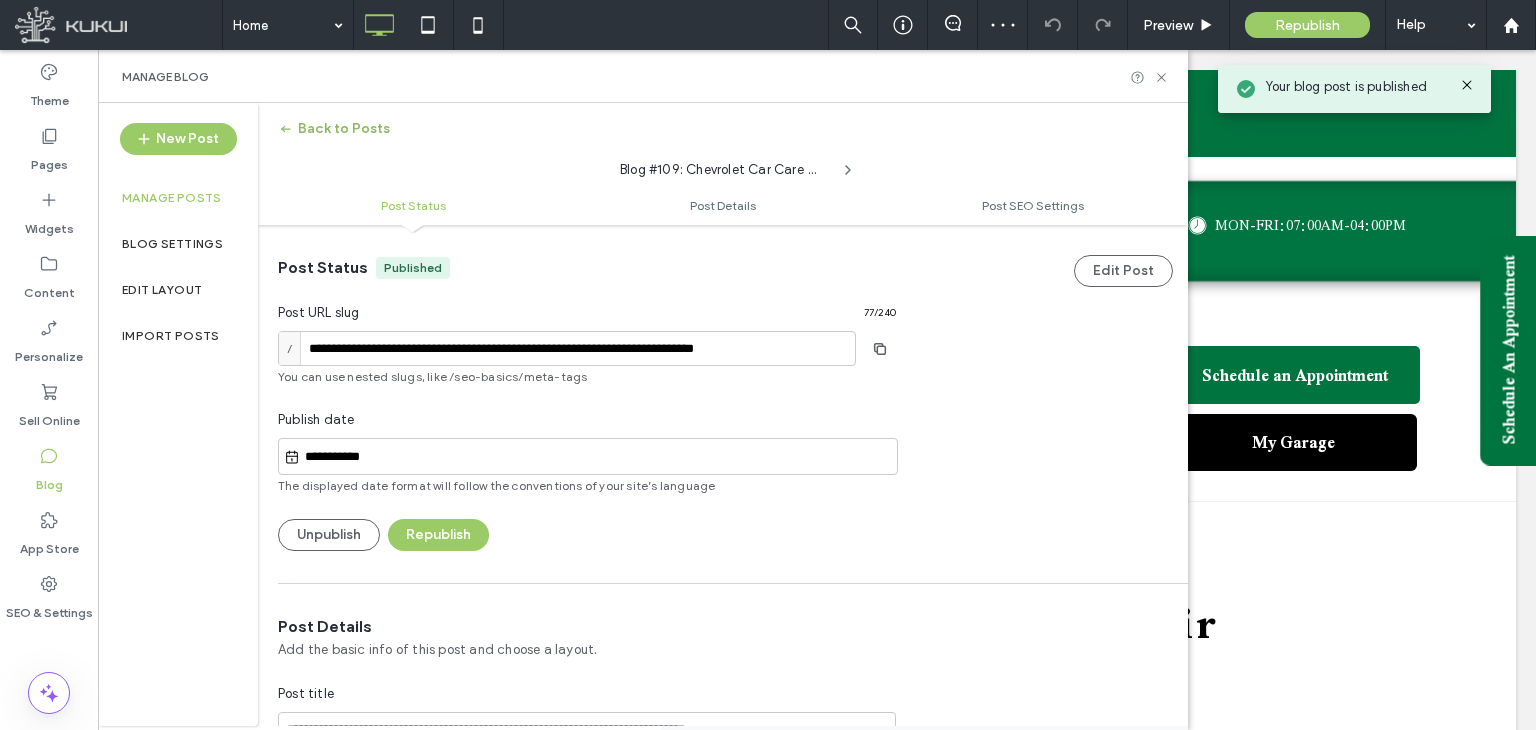 click on "Back to Posts" at bounding box center (334, 129) 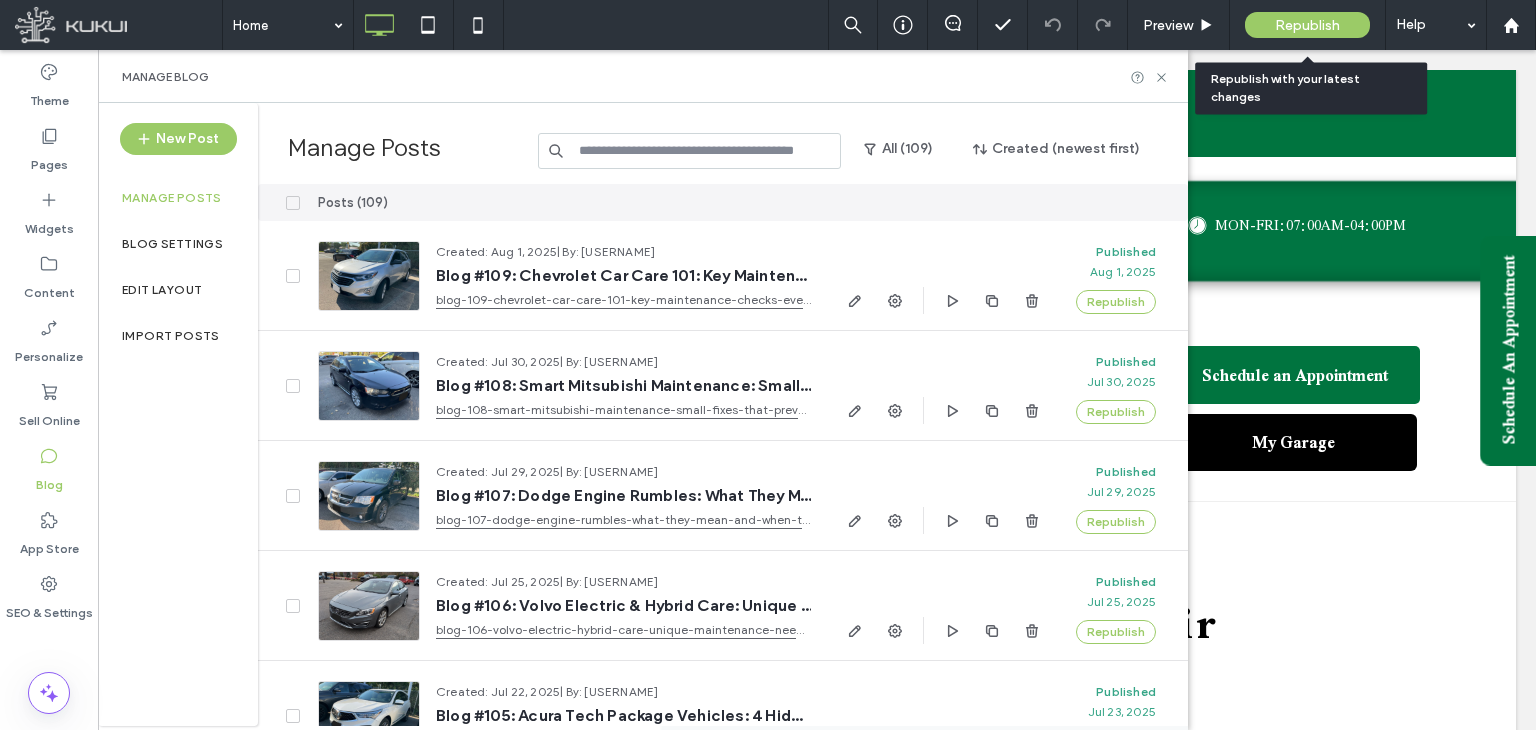 click on "Republish" at bounding box center [1307, 25] 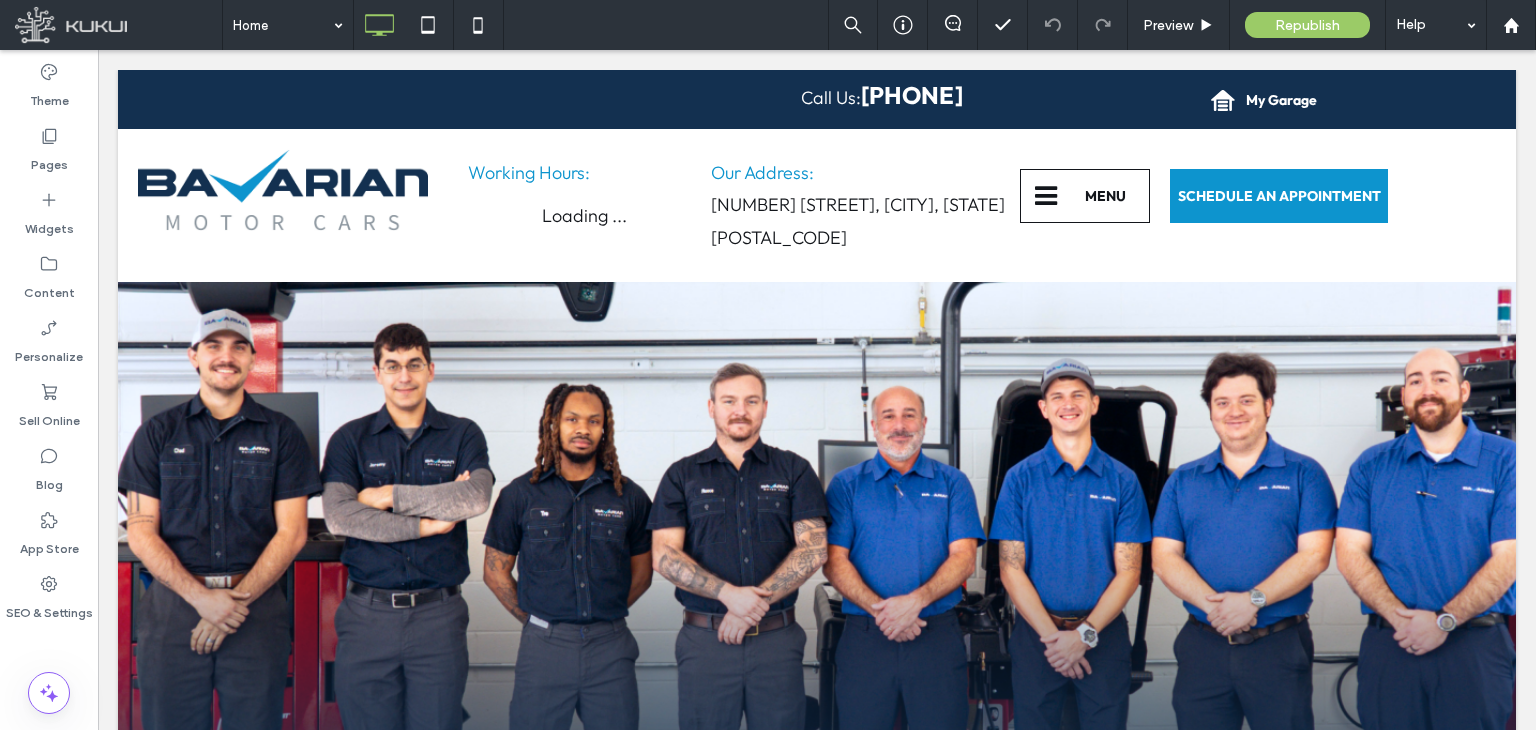 scroll, scrollTop: 0, scrollLeft: 0, axis: both 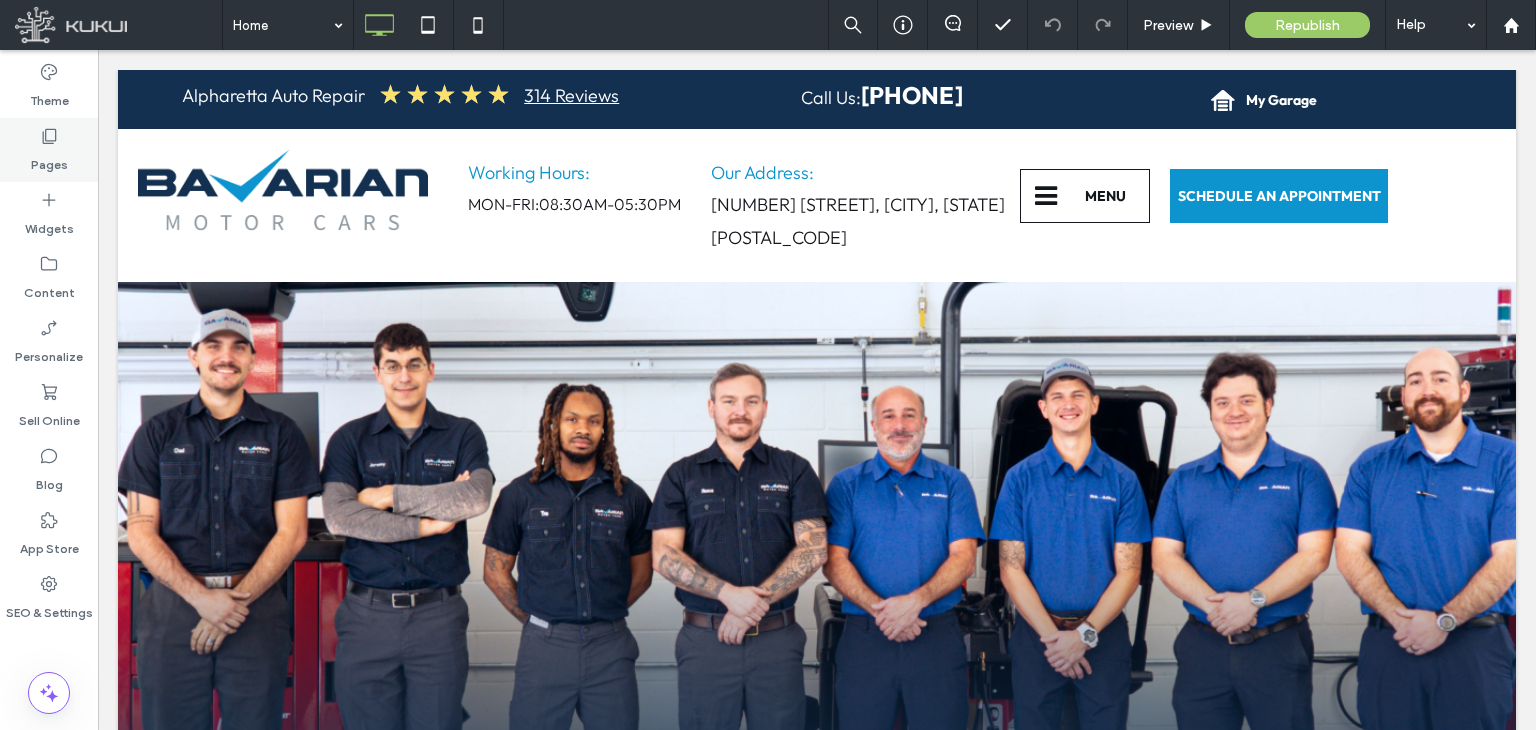click on "Pages" at bounding box center [49, 150] 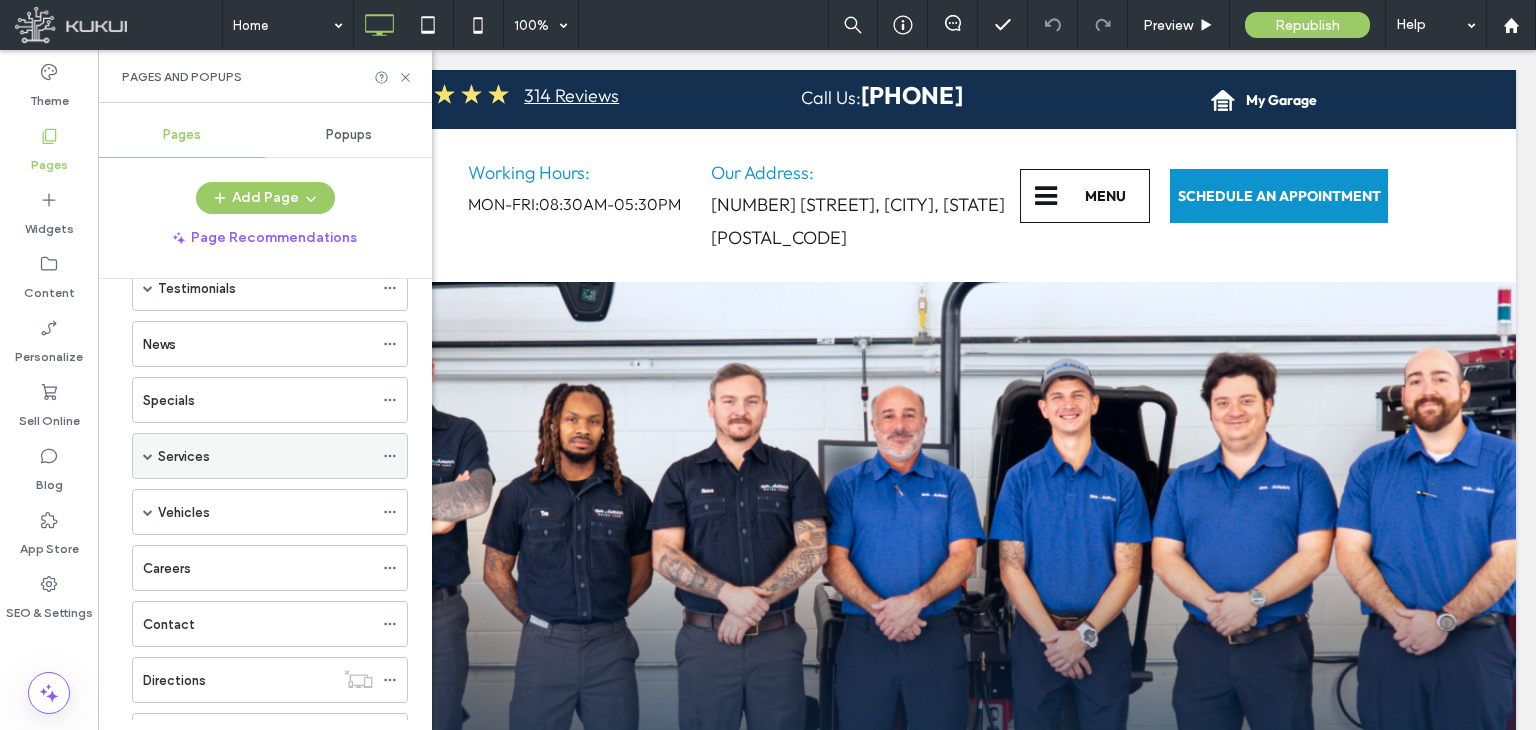 scroll, scrollTop: 170, scrollLeft: 0, axis: vertical 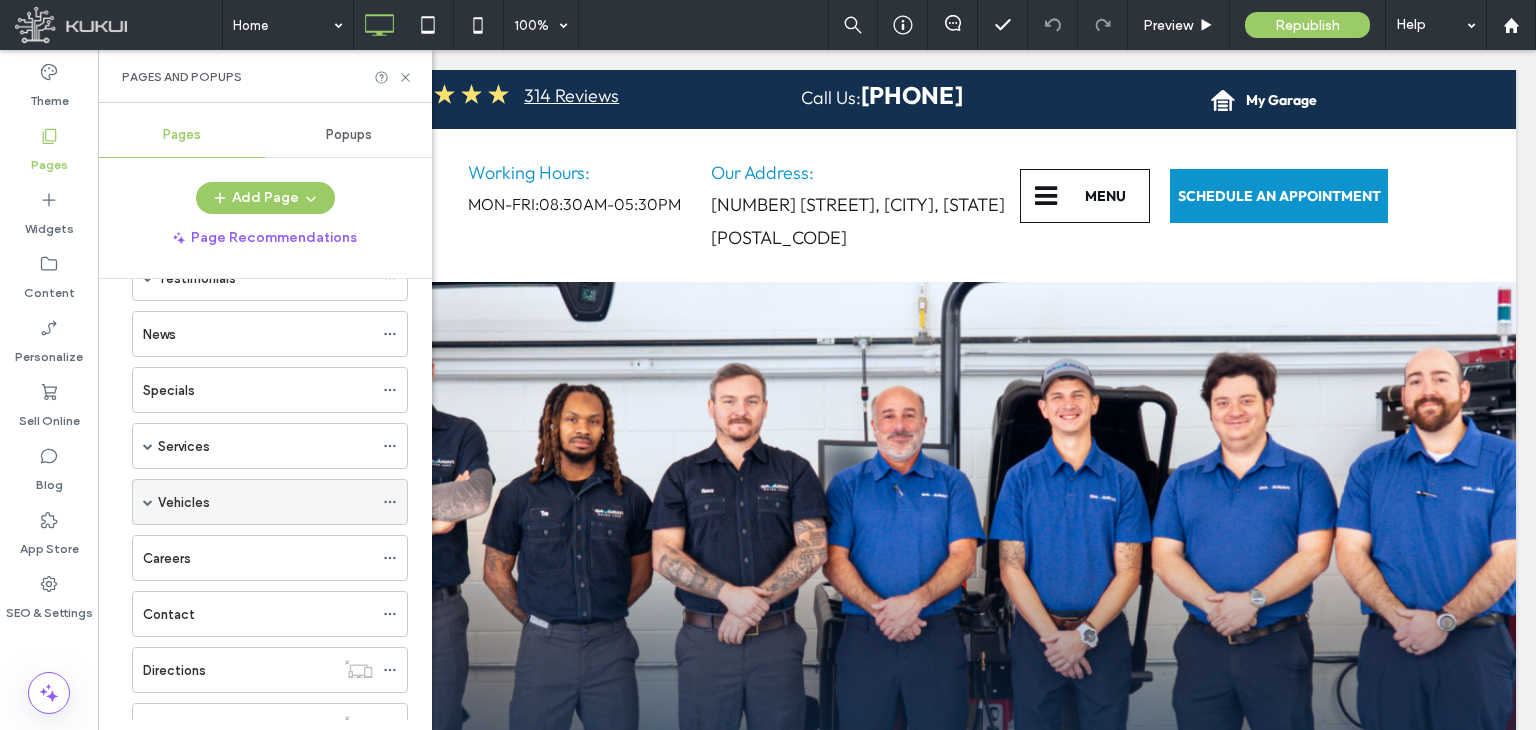 click at bounding box center [148, 502] 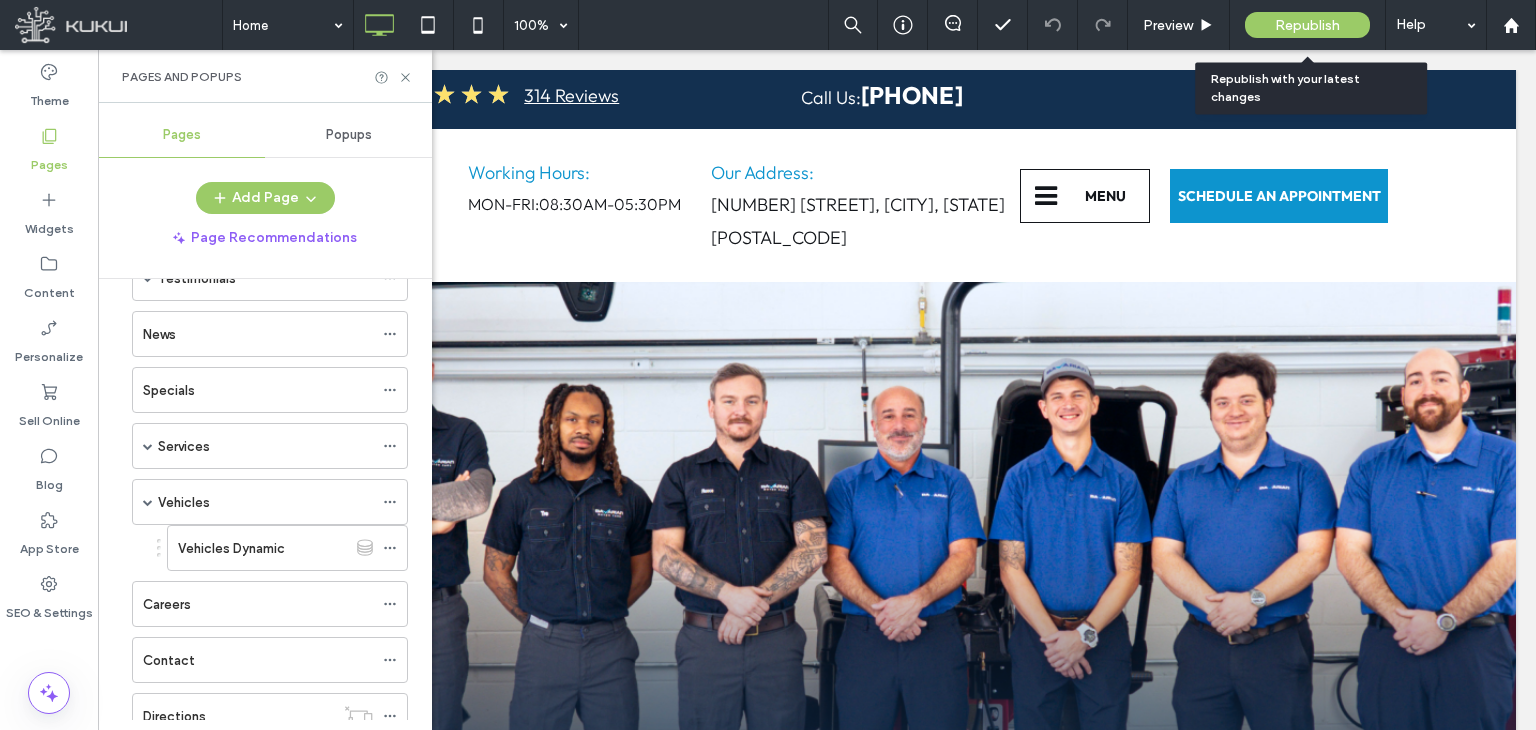 click on "Republish" at bounding box center [1307, 25] 